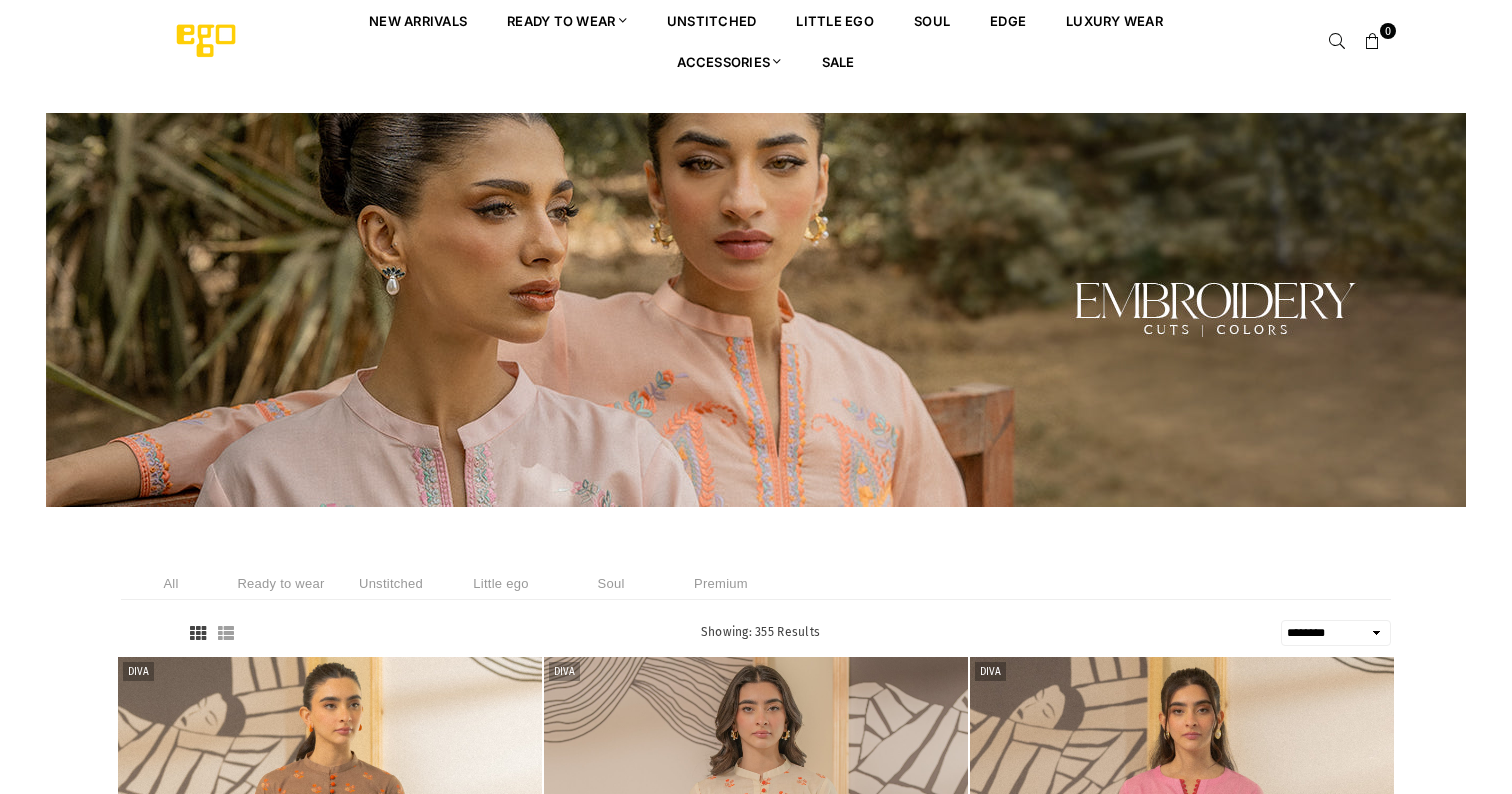 select on "******" 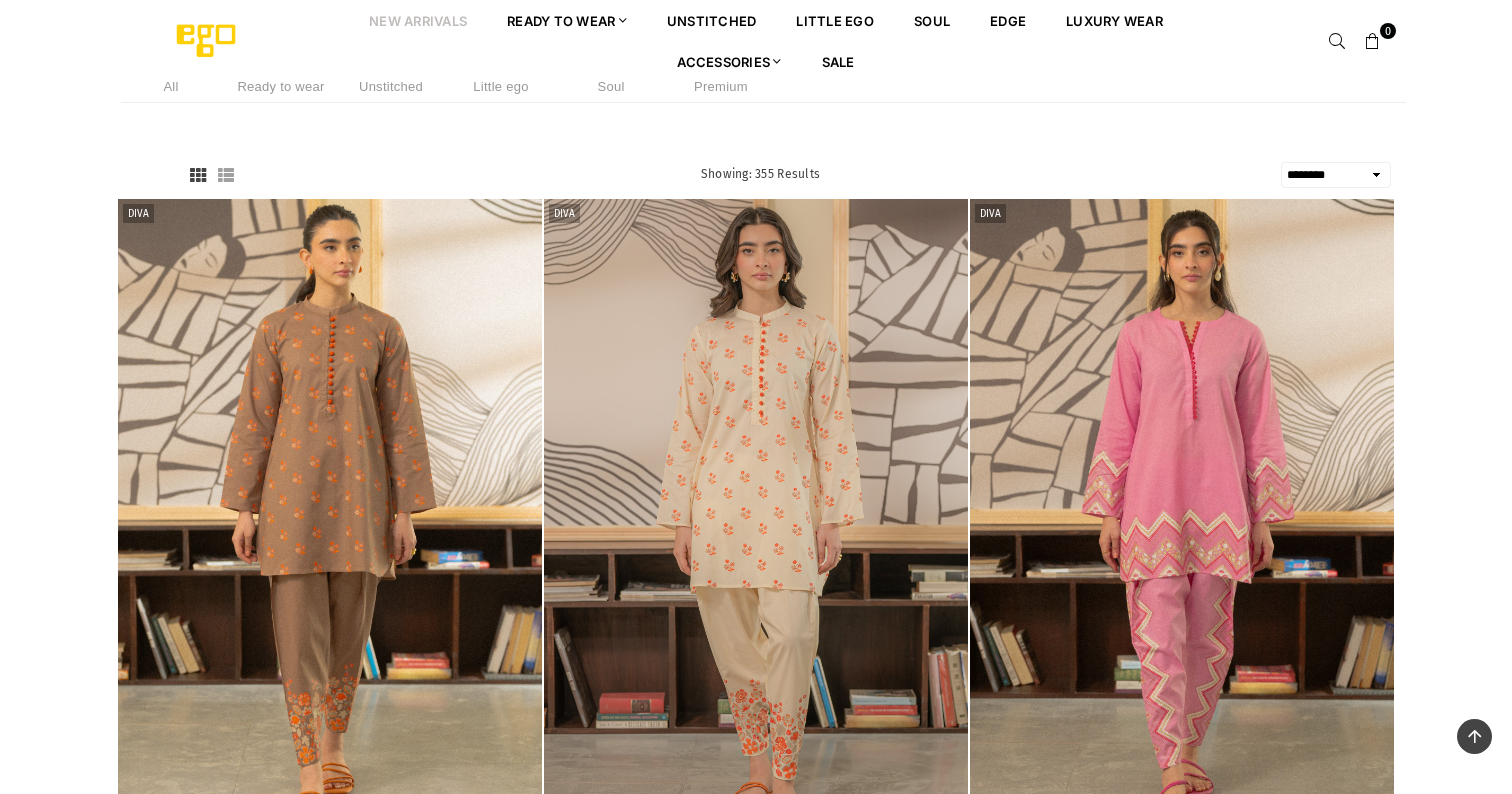scroll, scrollTop: 405, scrollLeft: 0, axis: vertical 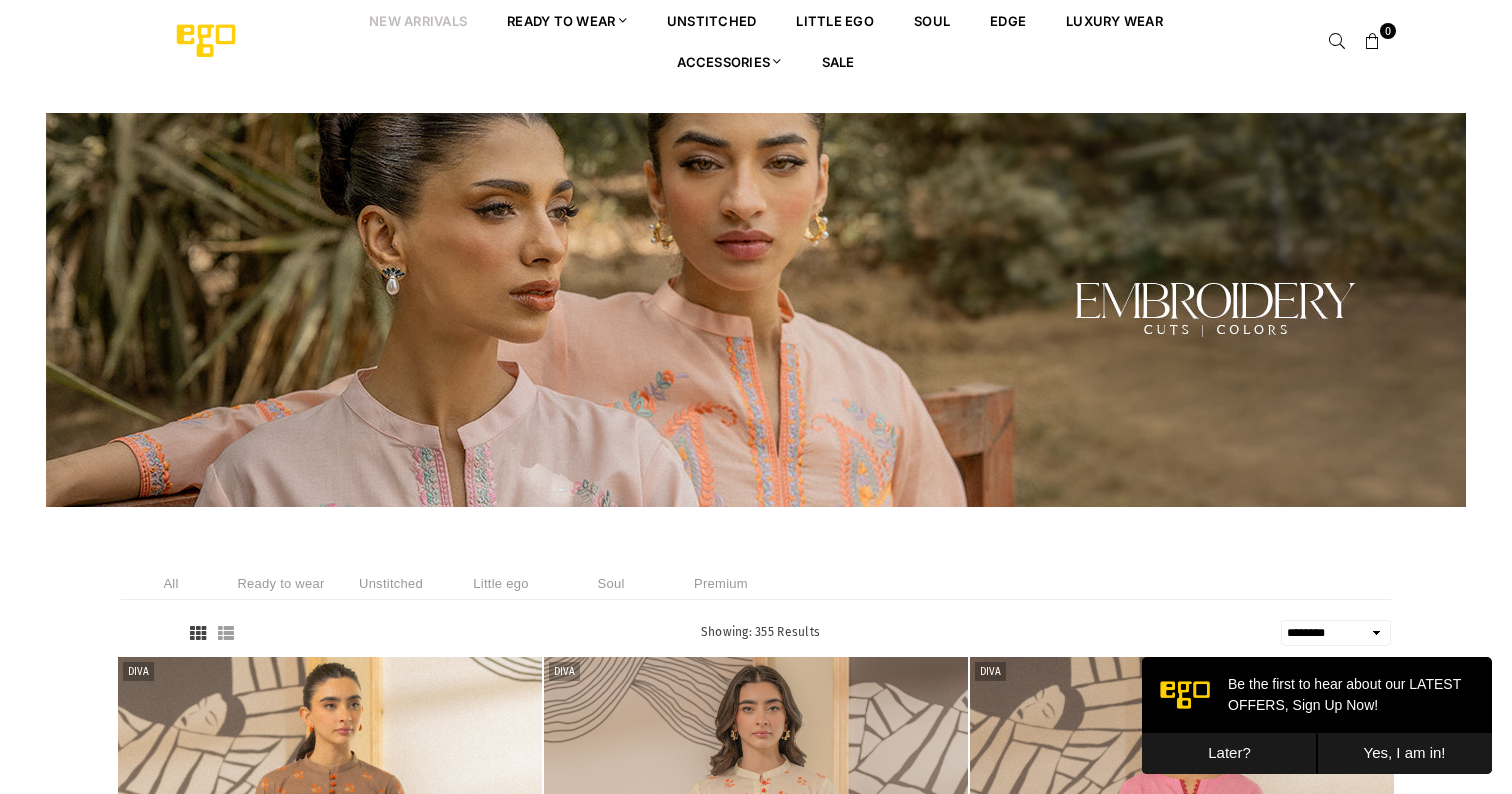 click at bounding box center [1337, 42] 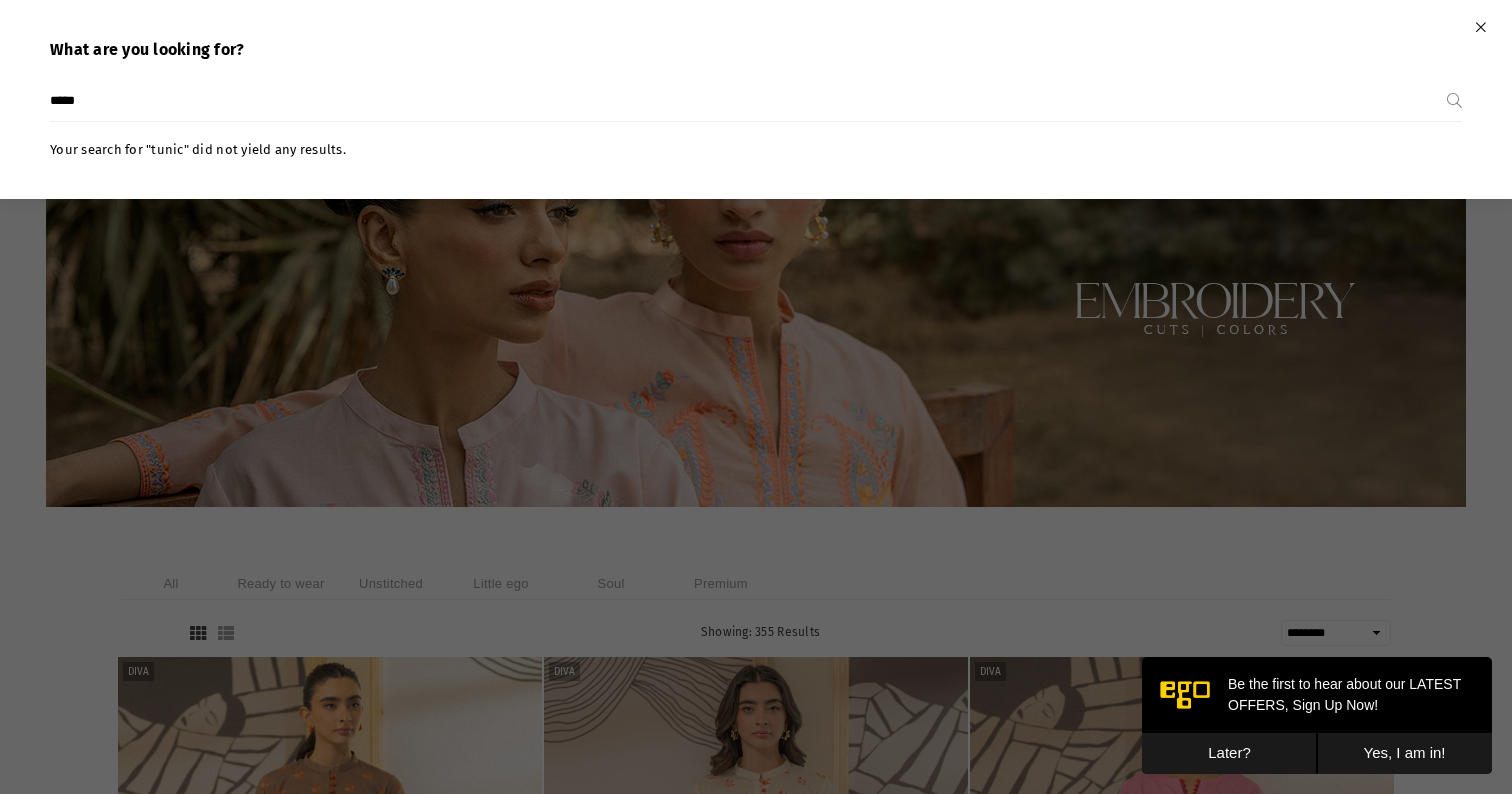type on "*****" 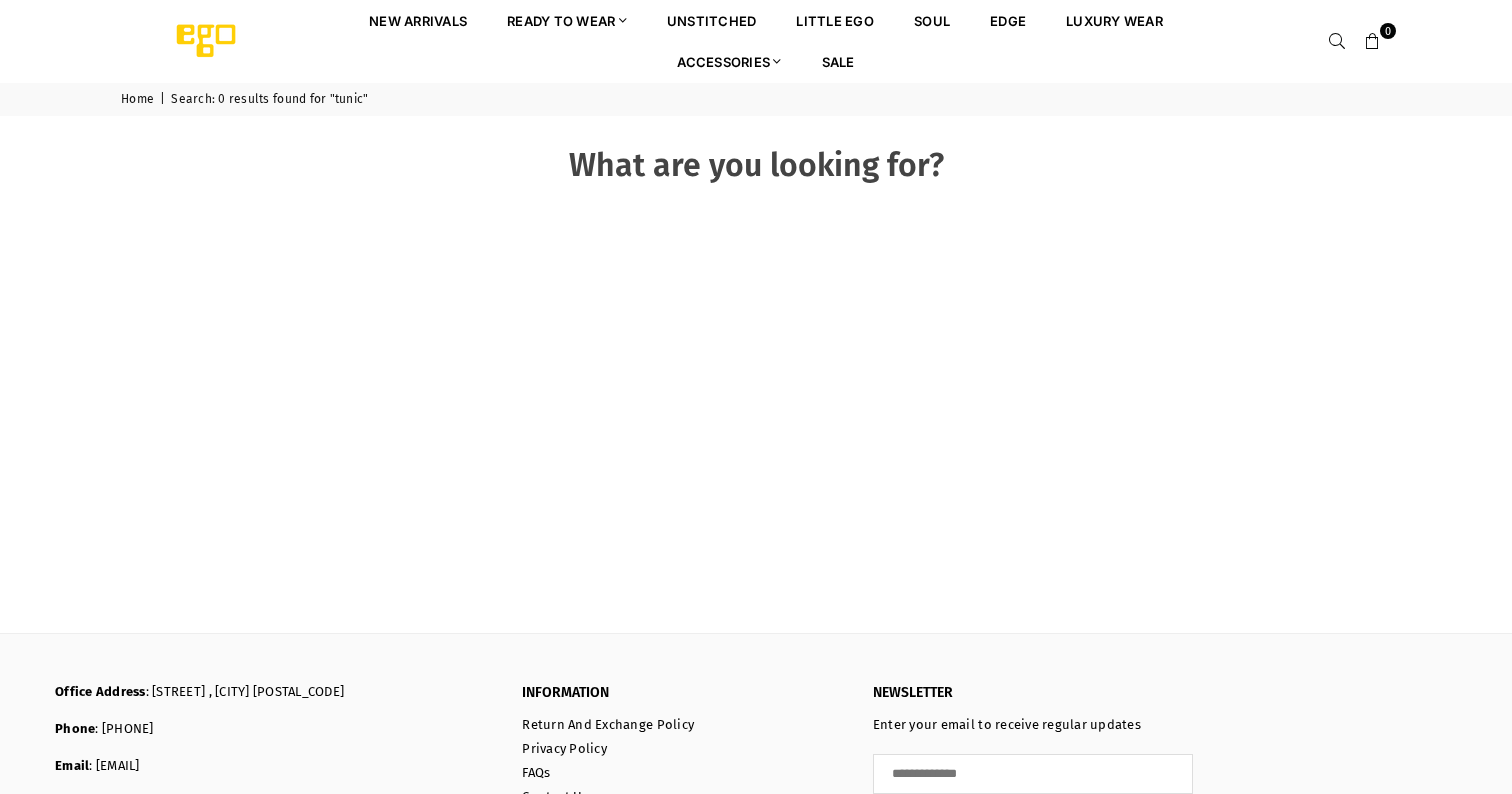 scroll, scrollTop: 0, scrollLeft: 0, axis: both 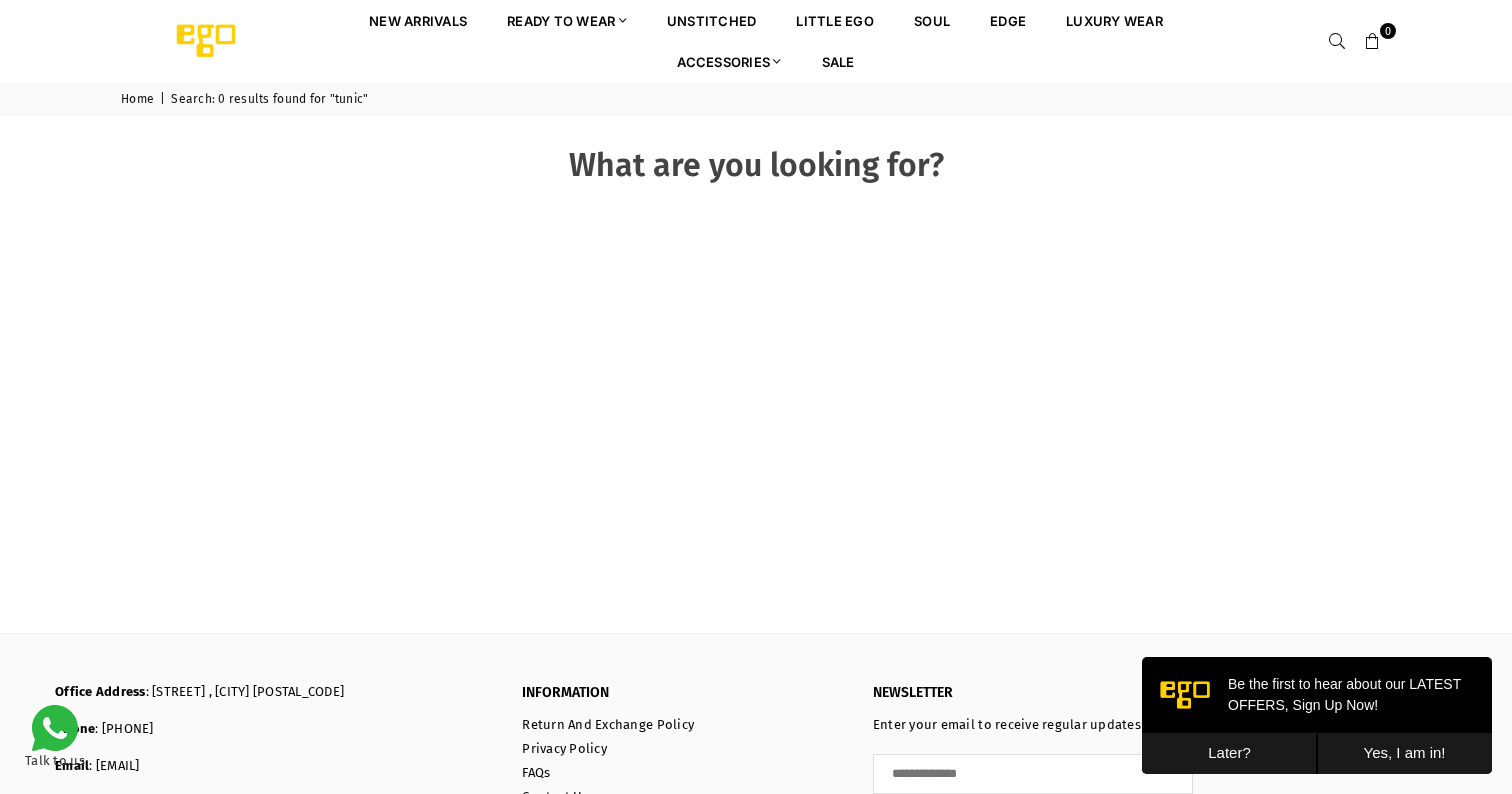 click on "Home | Search: 0 results found for "tunic"" at bounding box center [756, 99] 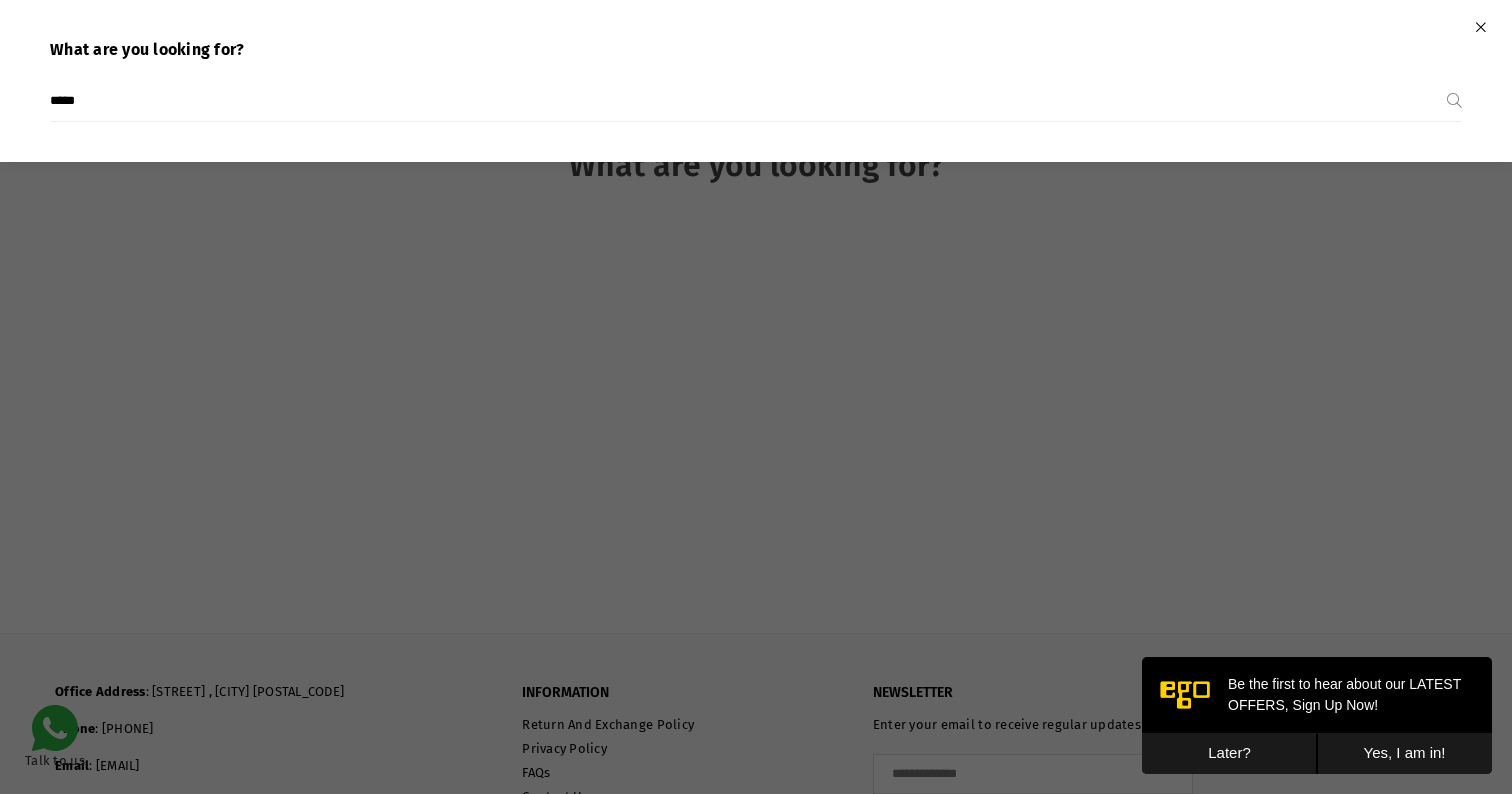 click on "*****" at bounding box center [748, 101] 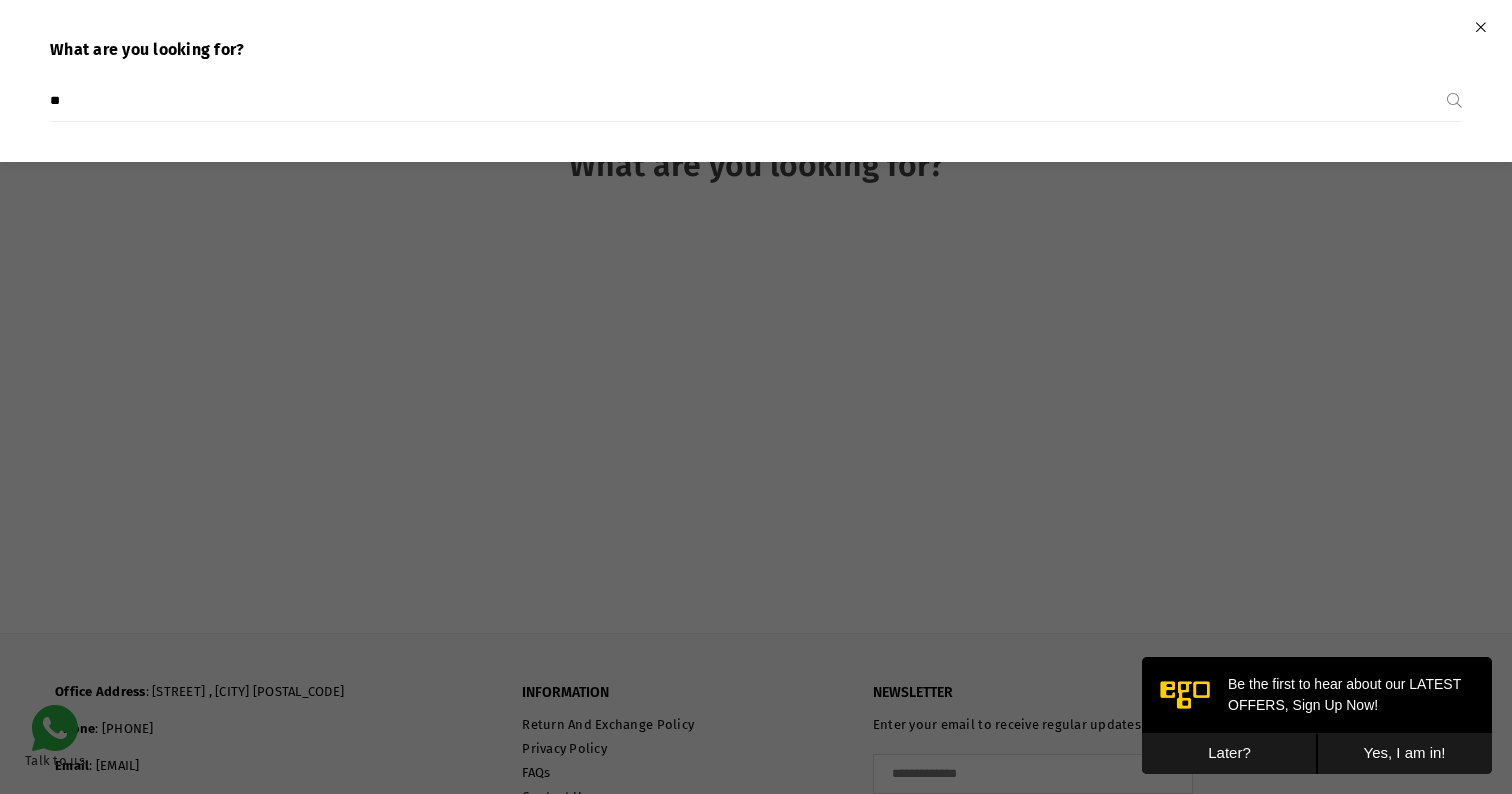 type on "*" 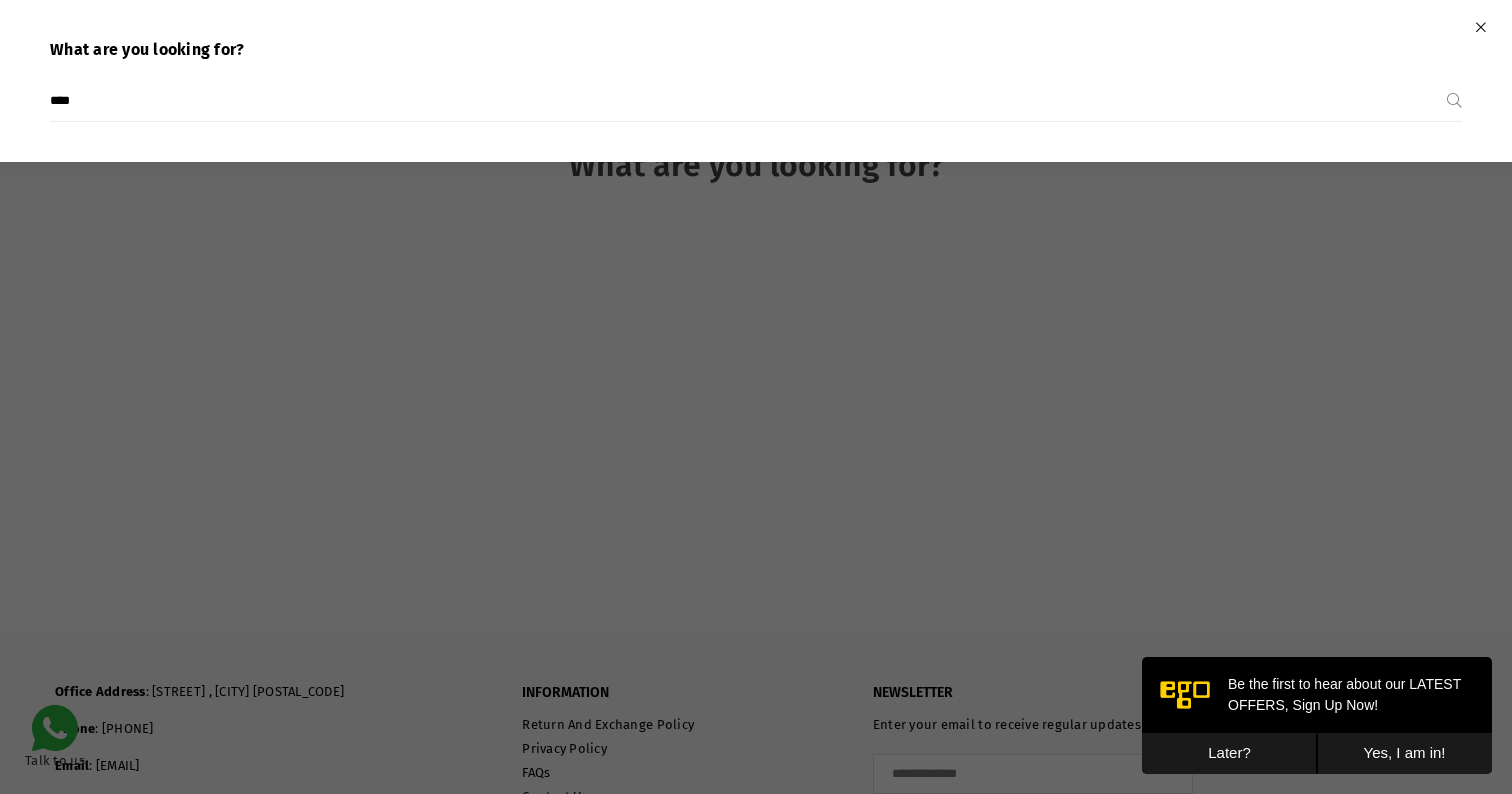 type on "****" 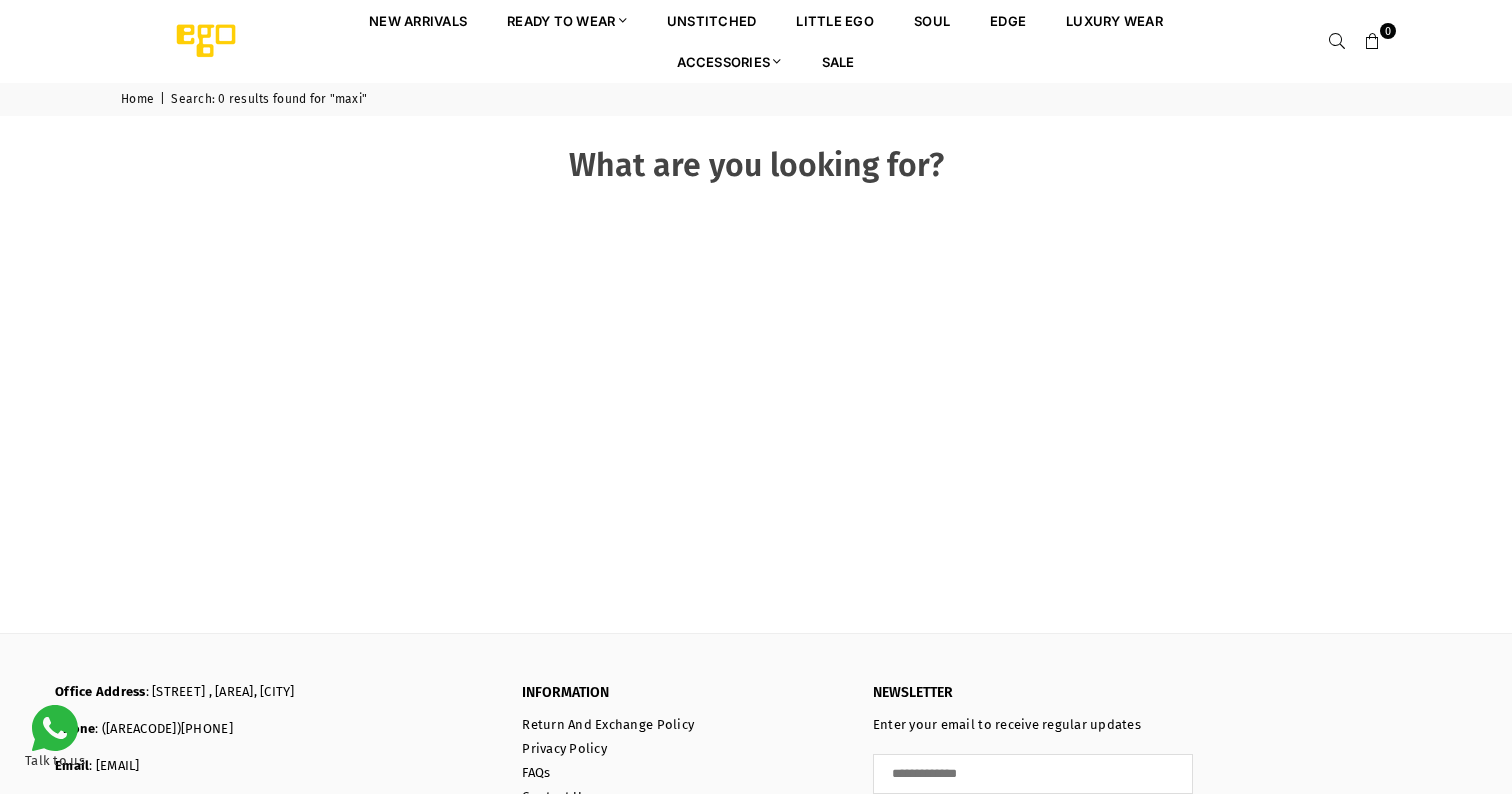 scroll, scrollTop: 0, scrollLeft: 0, axis: both 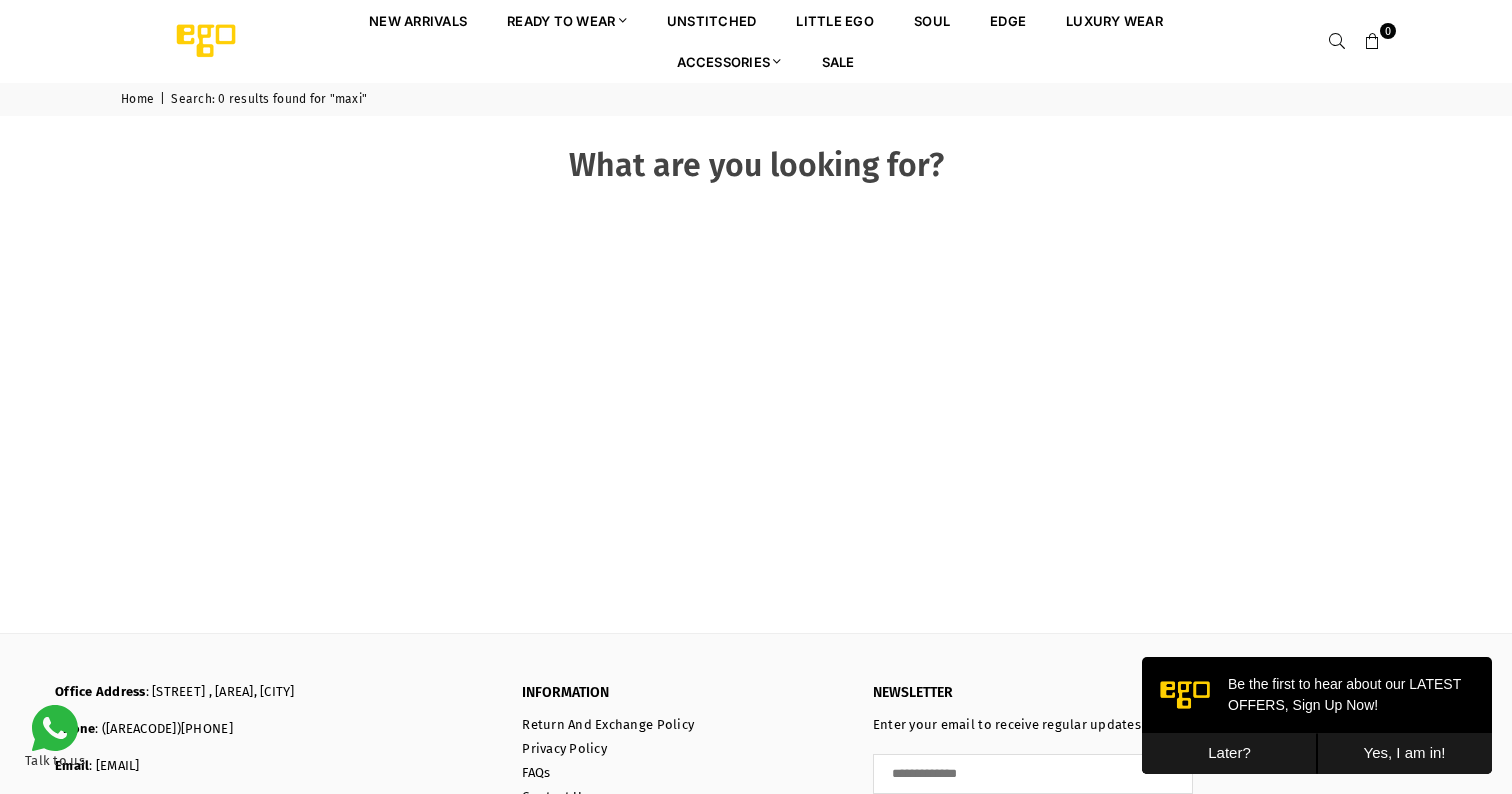 click on "Home | Search: 0 results found for "maxi"" at bounding box center (756, 99) 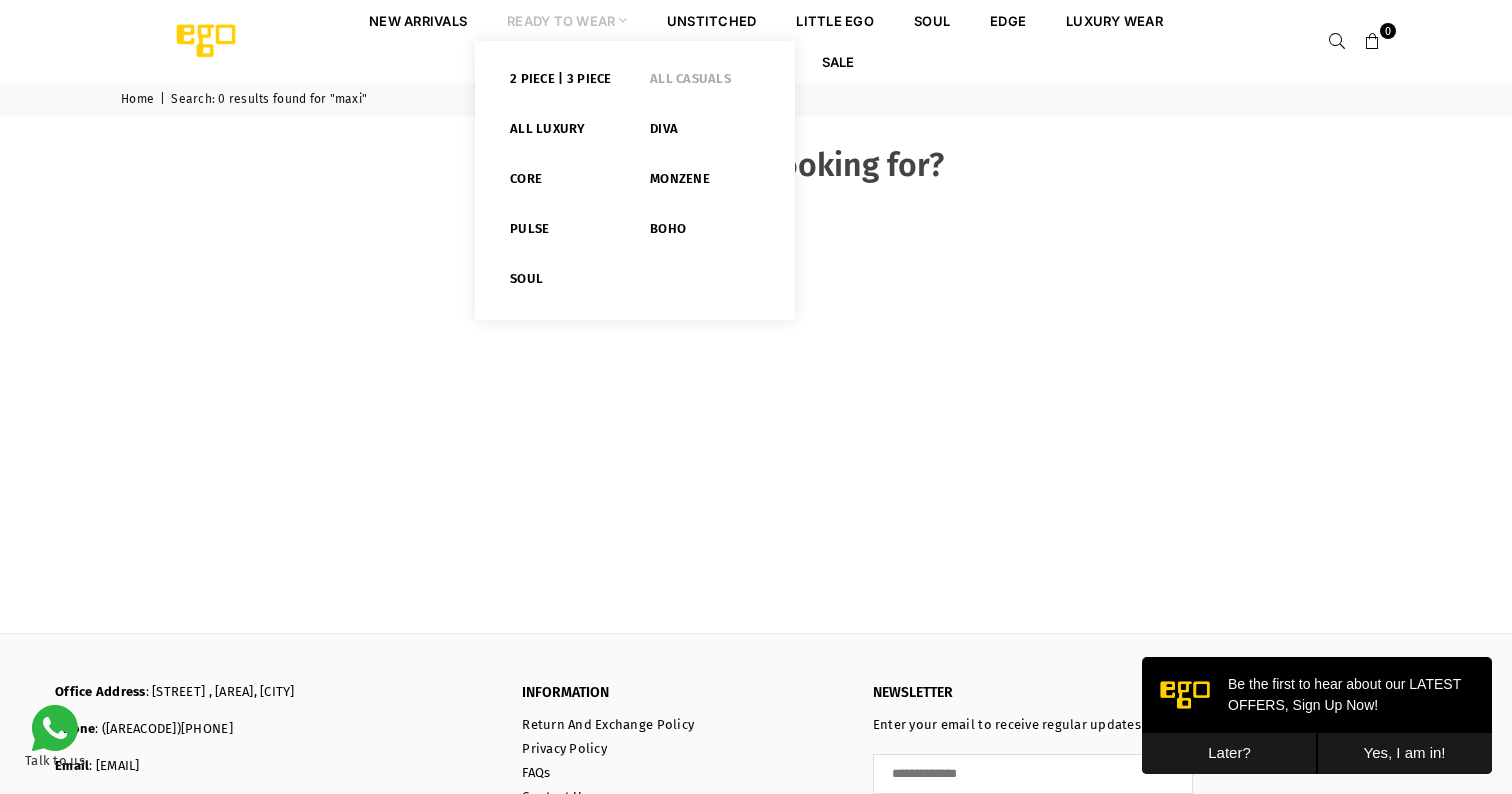 click on "All Casuals" at bounding box center (705, 83) 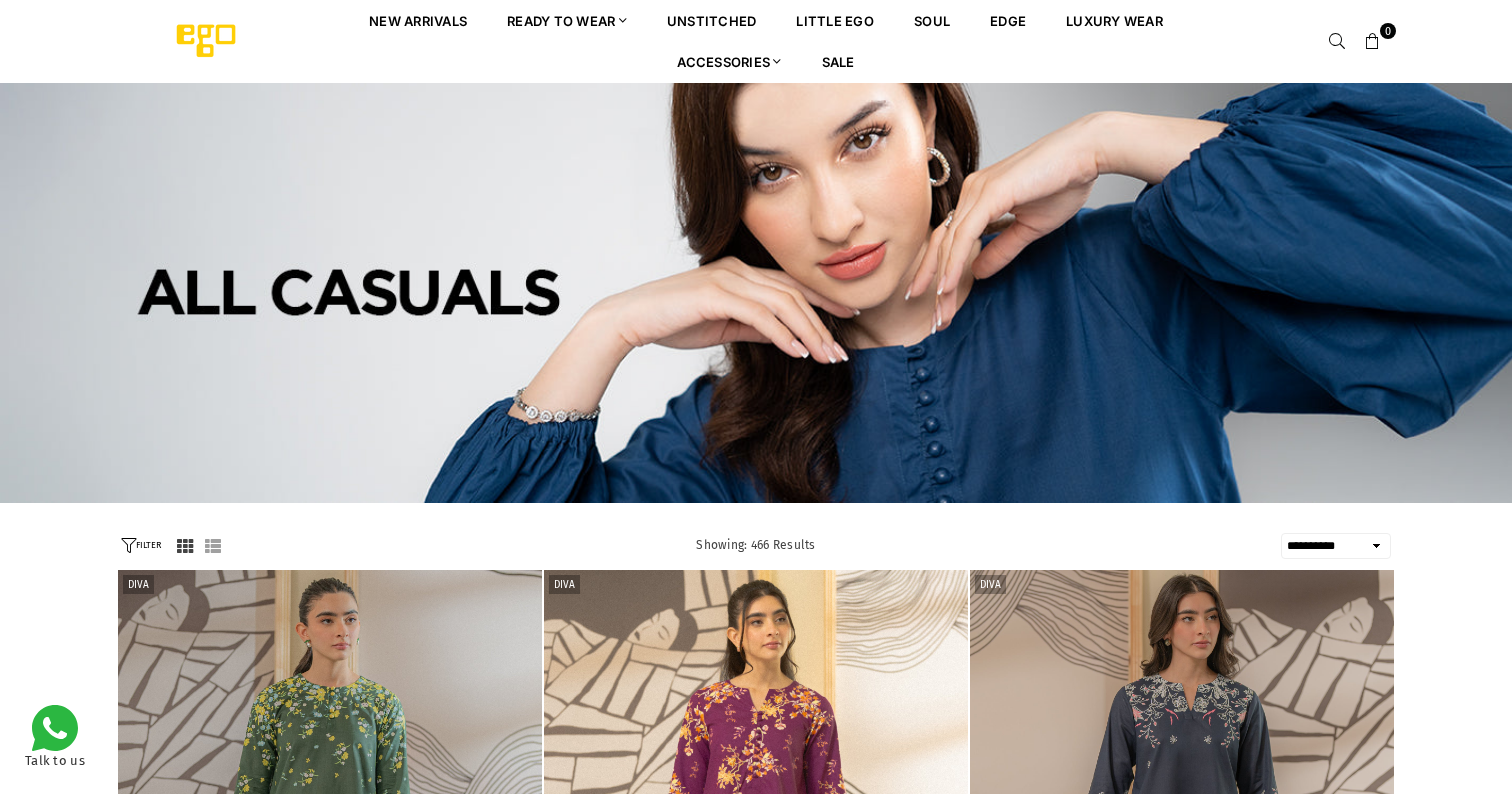 select on "**********" 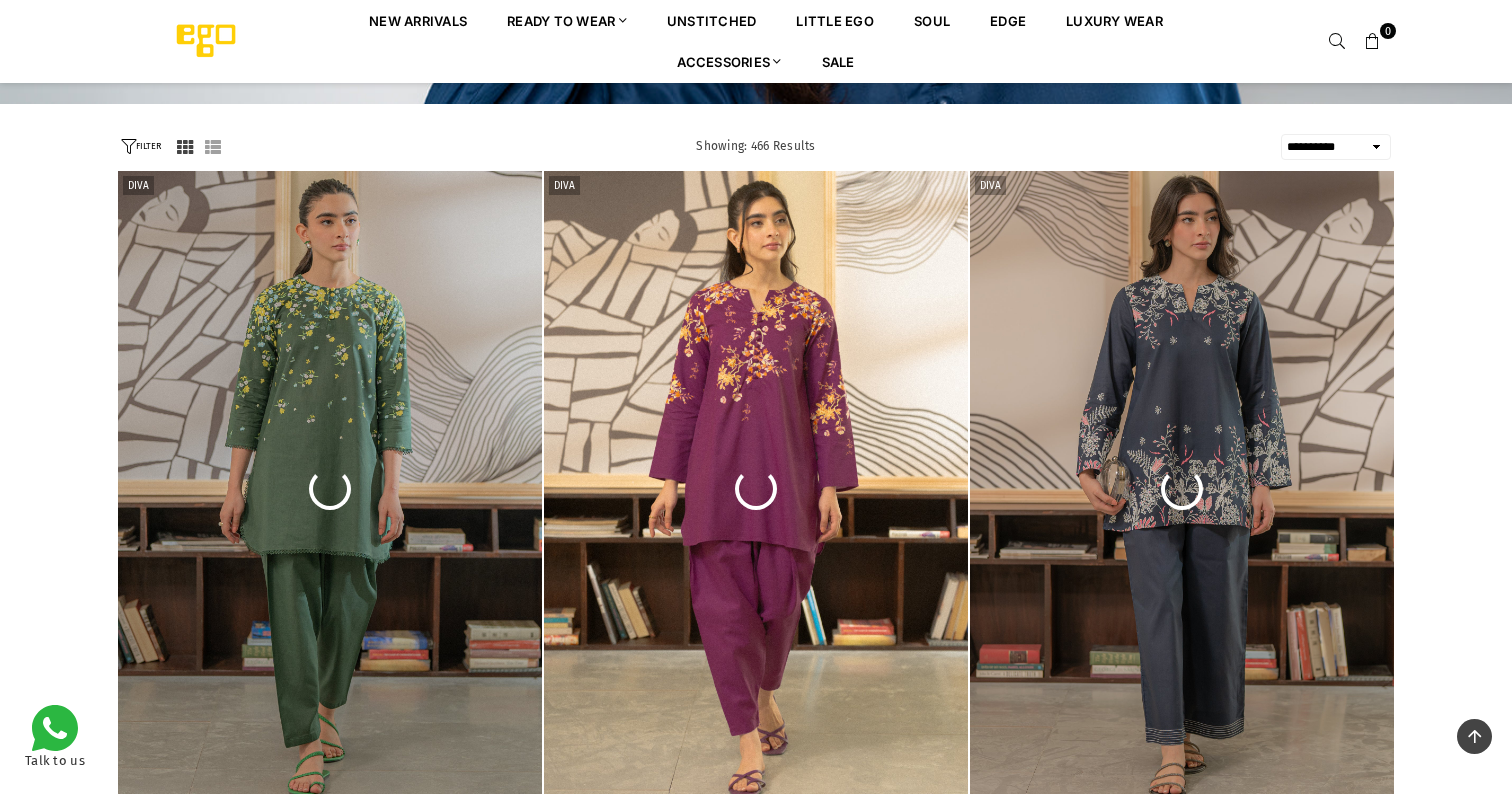 scroll, scrollTop: 403, scrollLeft: 0, axis: vertical 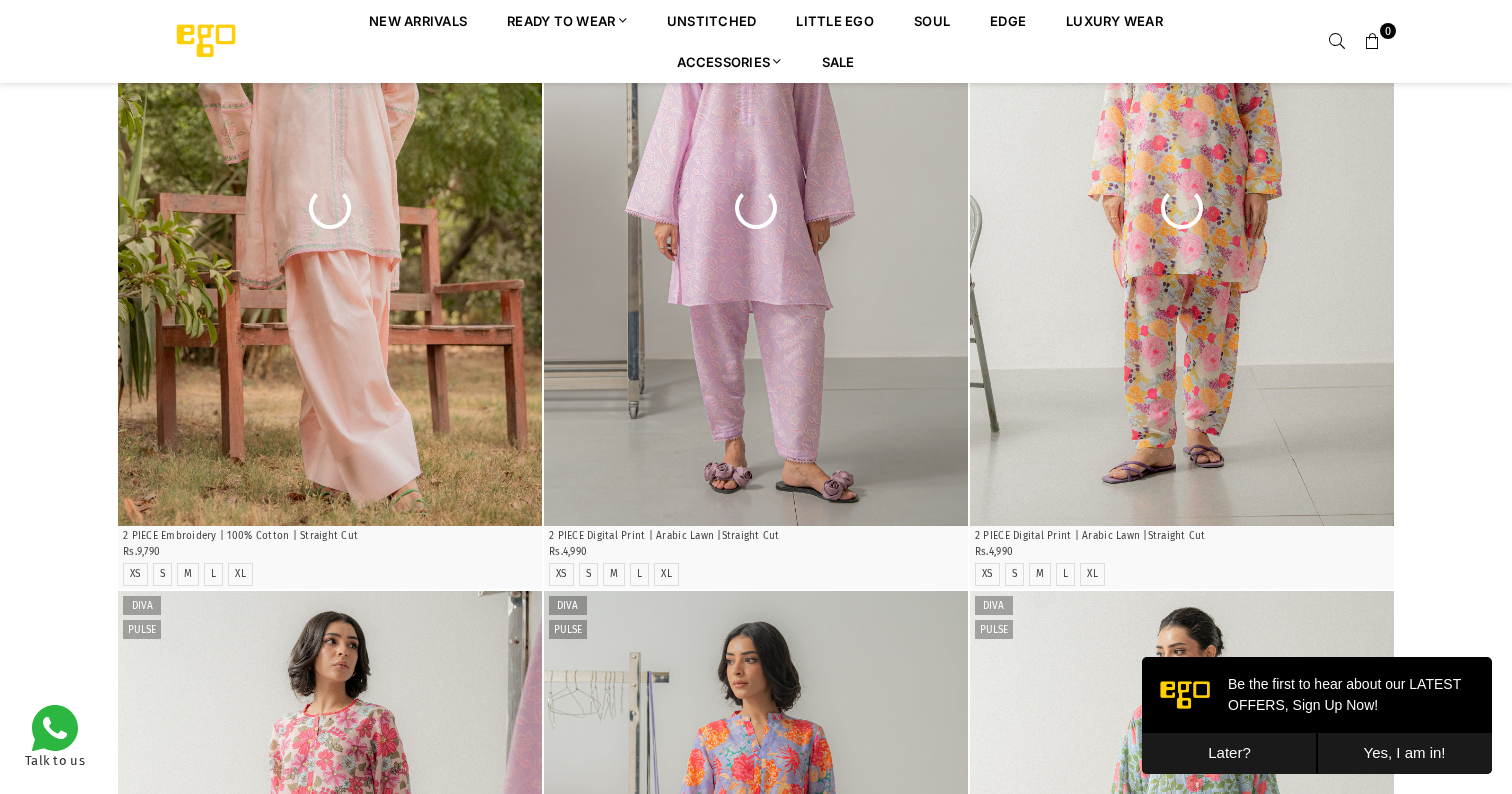 click on "Later?" at bounding box center (1229, 753) 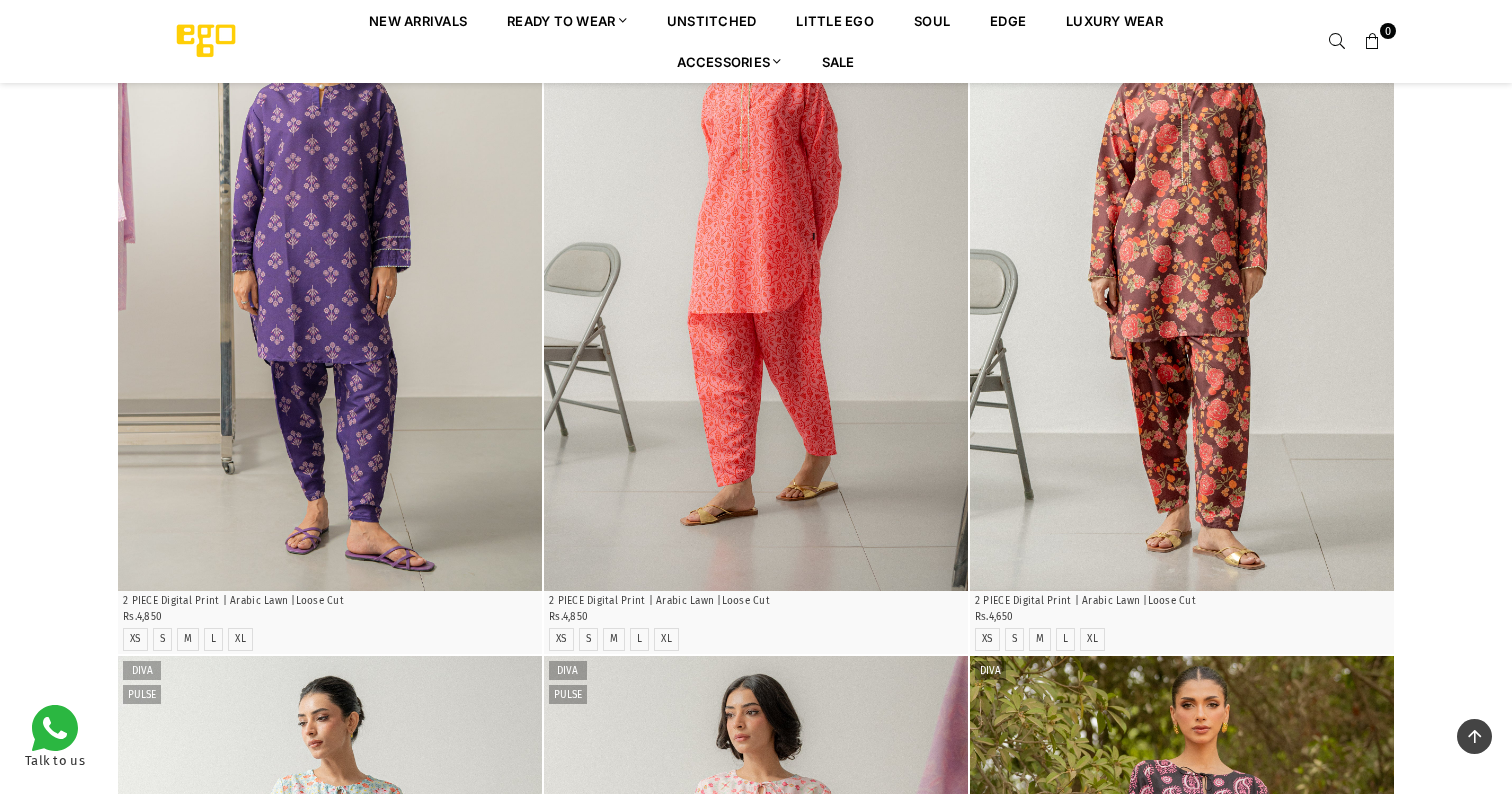 scroll, scrollTop: 5033, scrollLeft: 0, axis: vertical 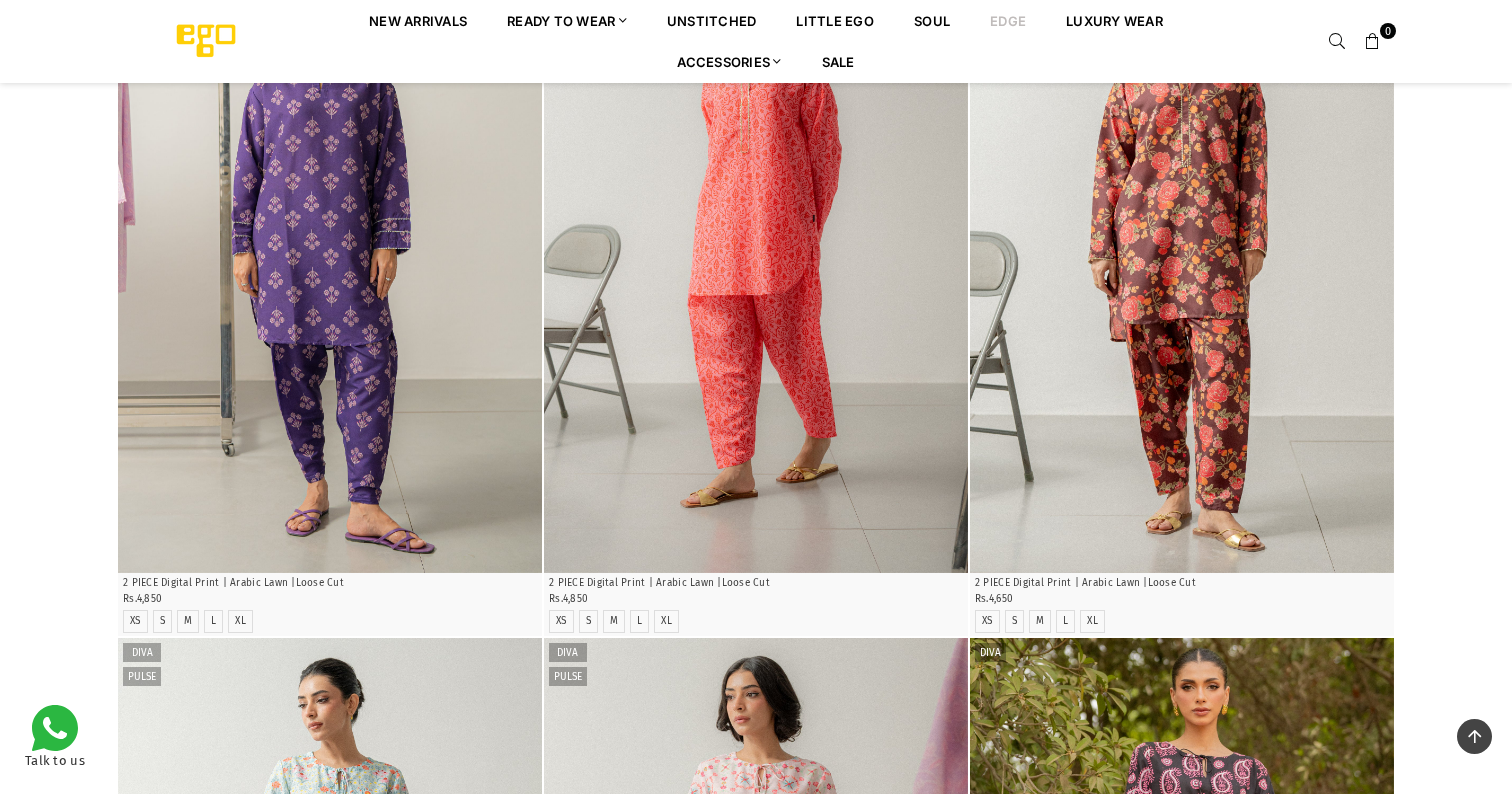 click on "EDGE" at bounding box center [1008, 20] 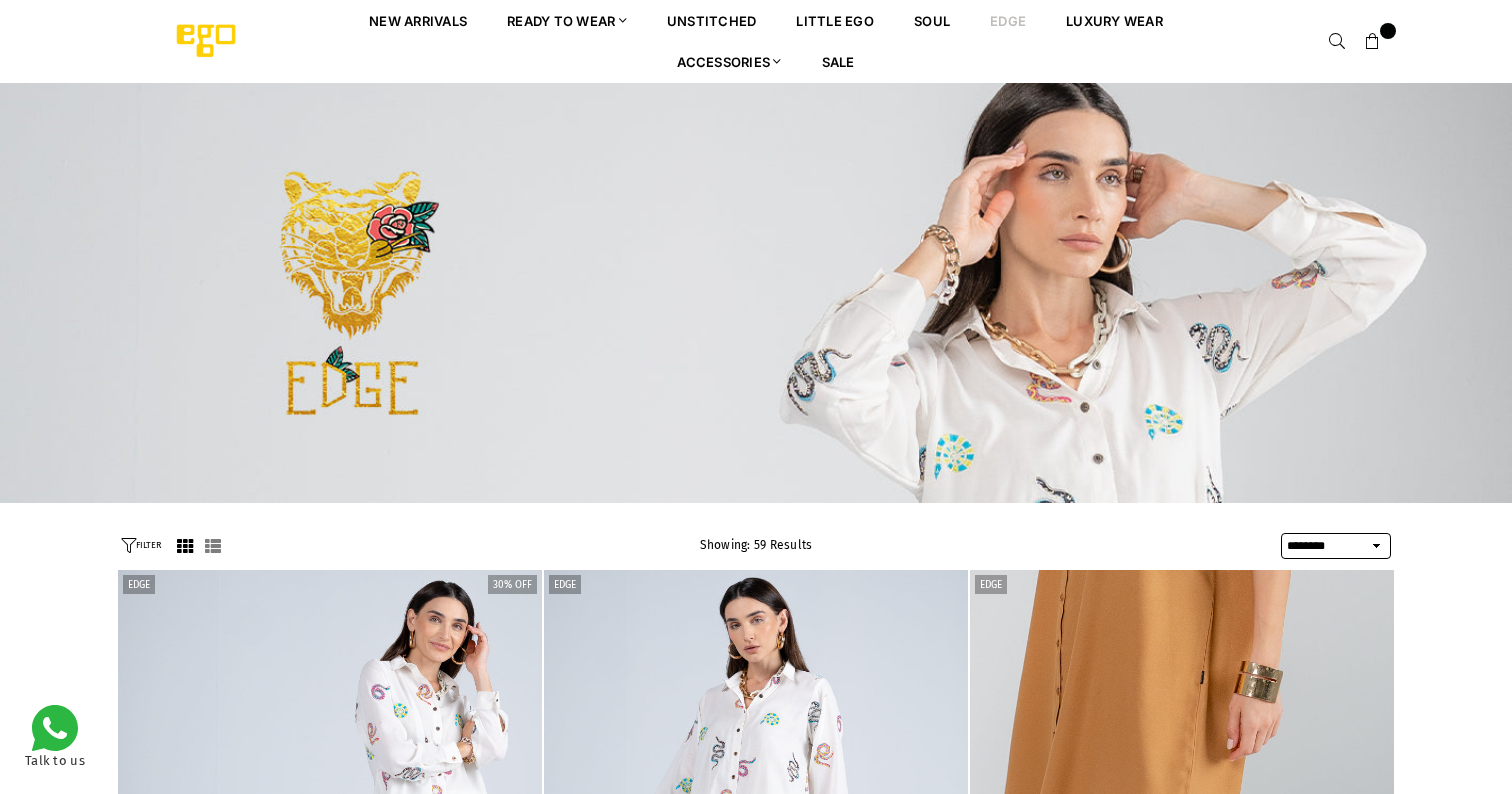 select on "******" 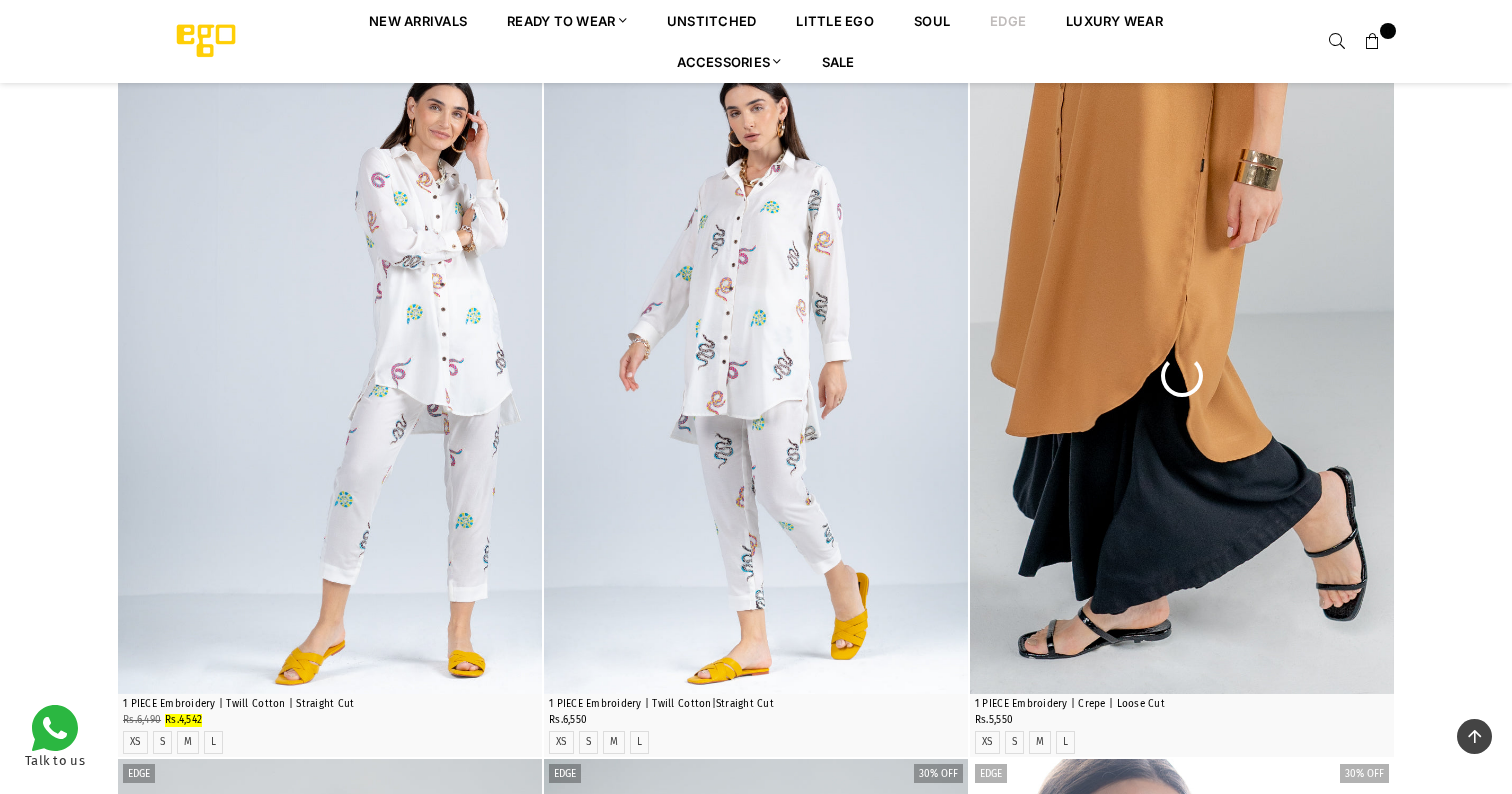 scroll, scrollTop: 525, scrollLeft: 0, axis: vertical 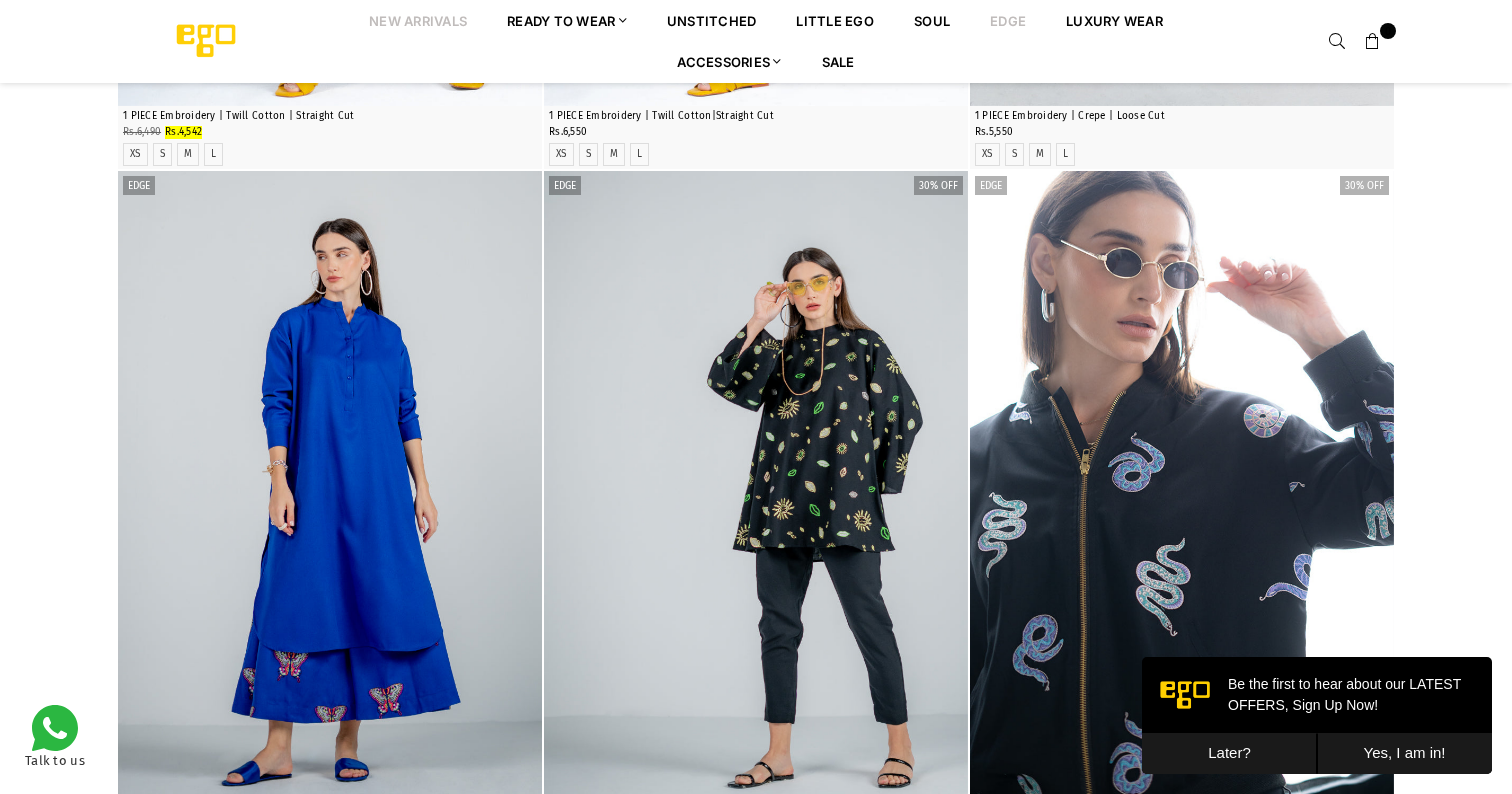 click on "New Arrivals" at bounding box center (418, 20) 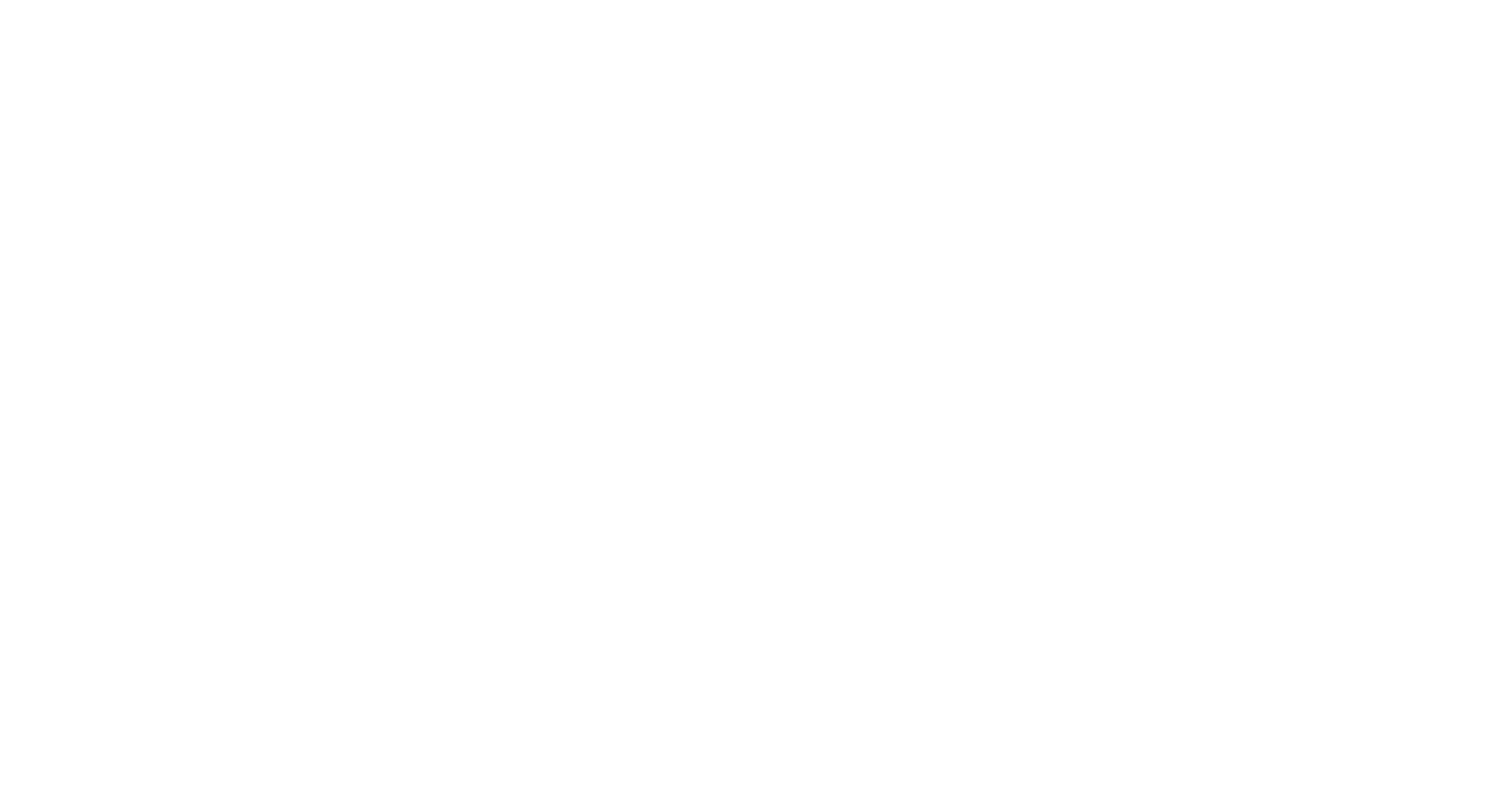scroll, scrollTop: 0, scrollLeft: 0, axis: both 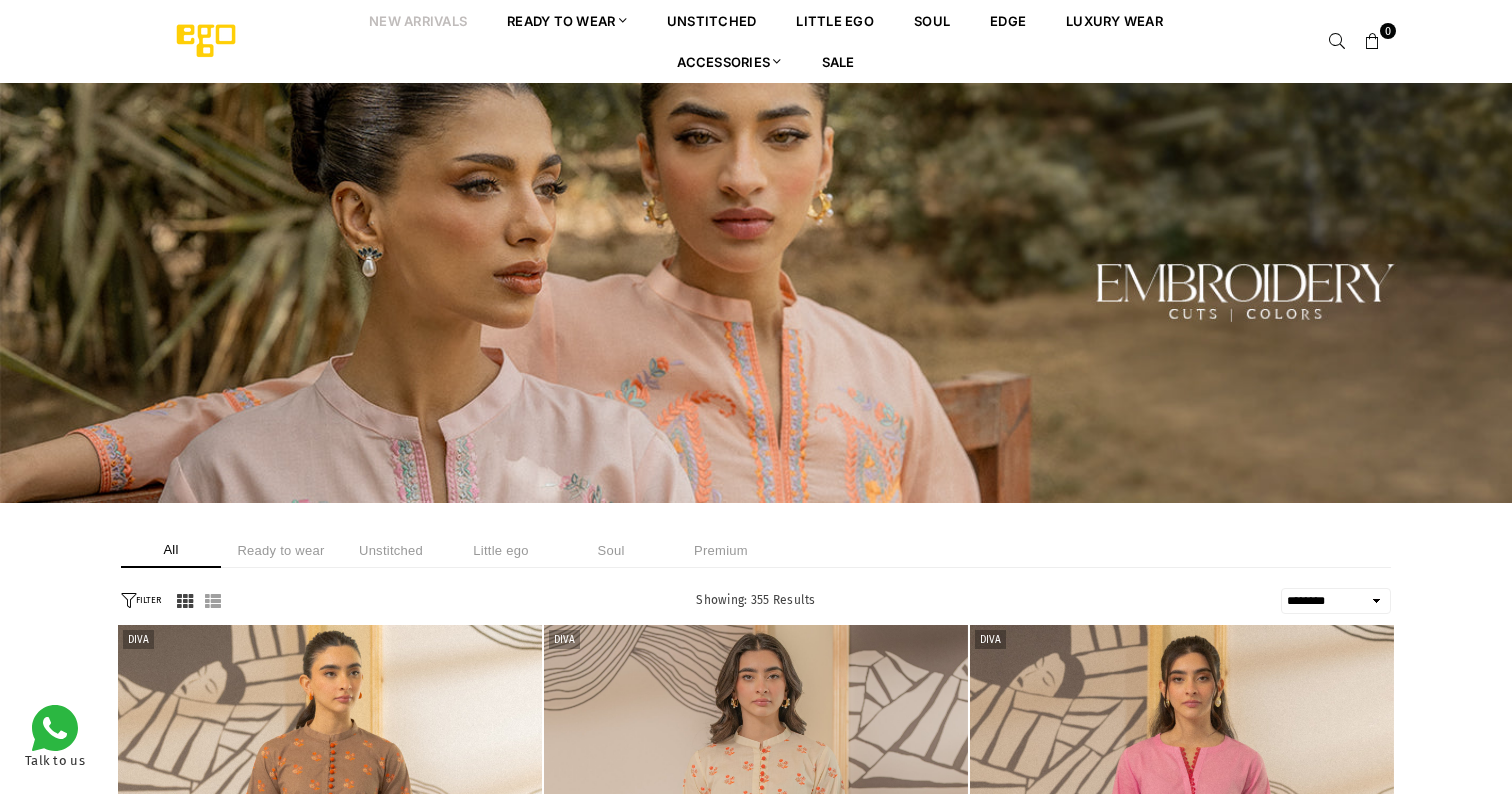 click at bounding box center (1337, 42) 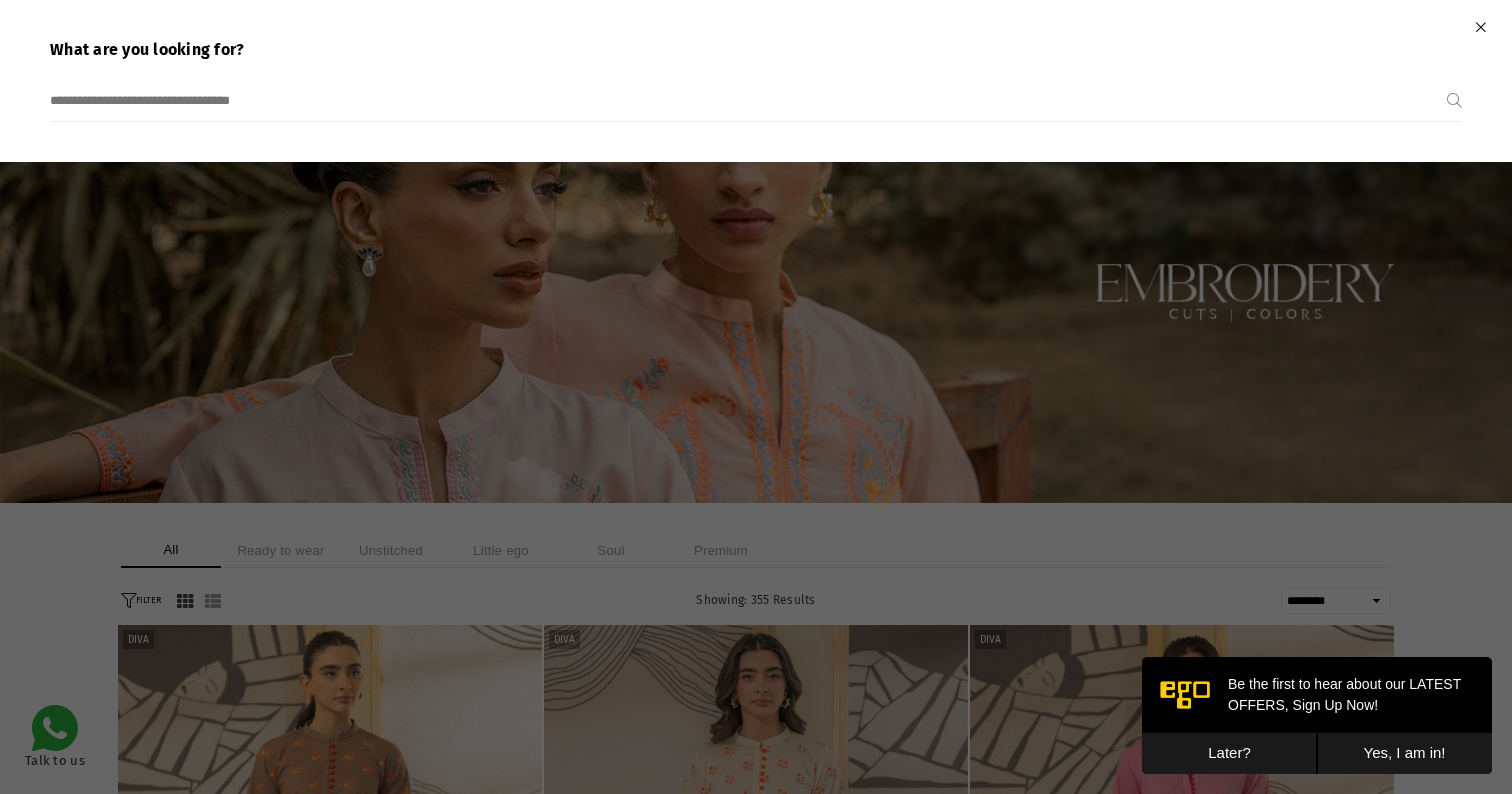 scroll, scrollTop: 0, scrollLeft: 0, axis: both 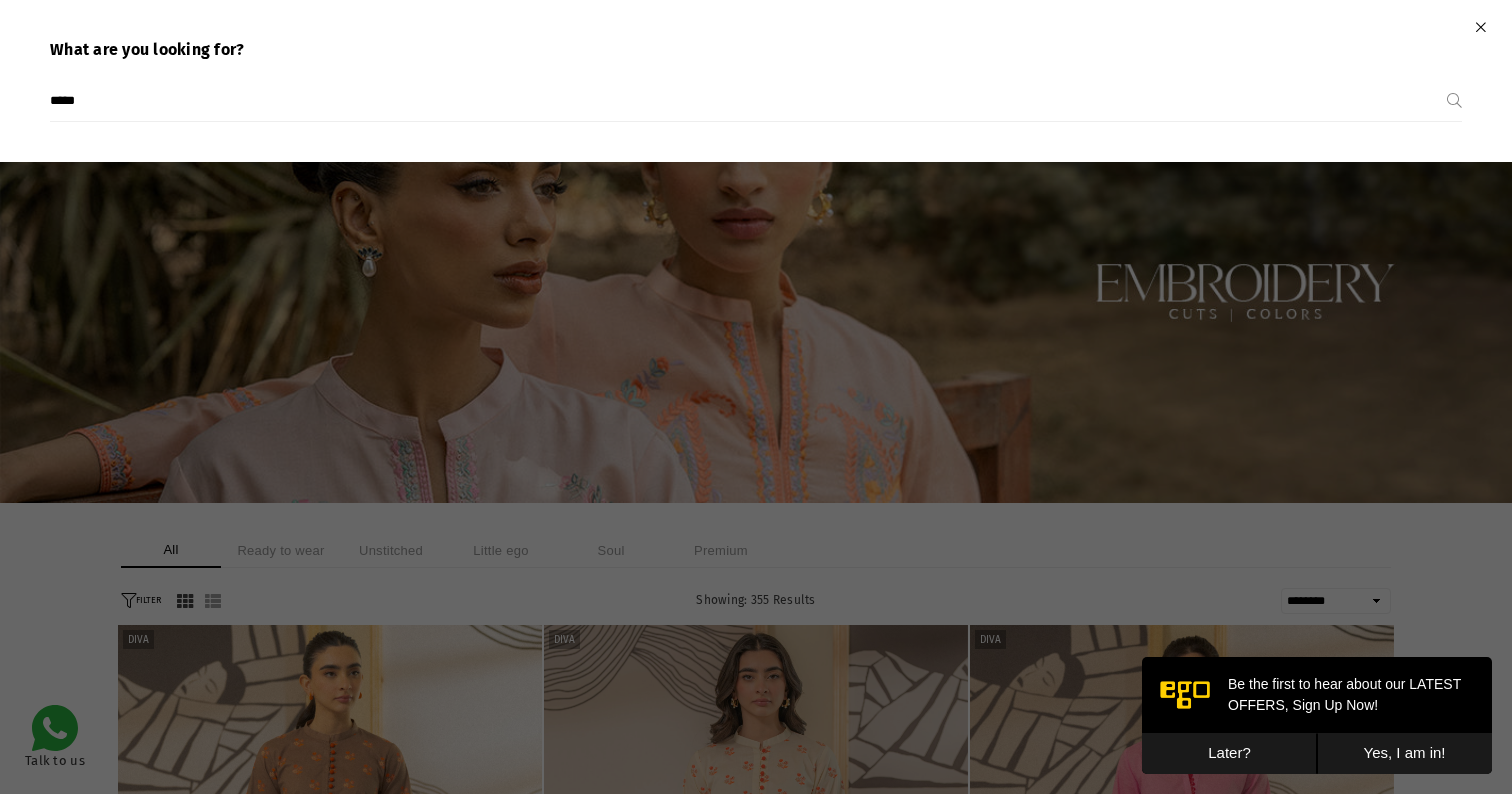 type on "*****" 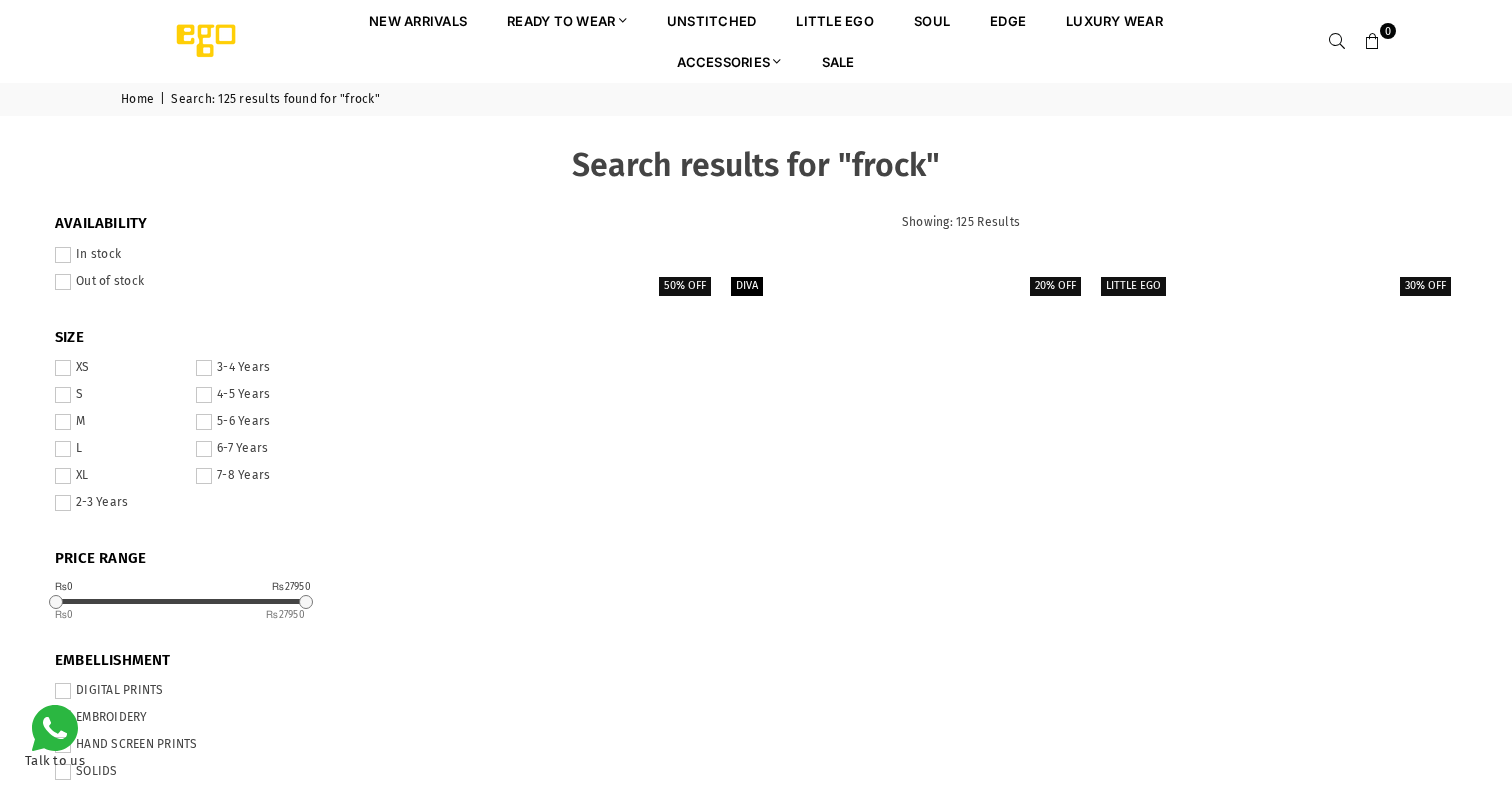 scroll, scrollTop: 0, scrollLeft: 0, axis: both 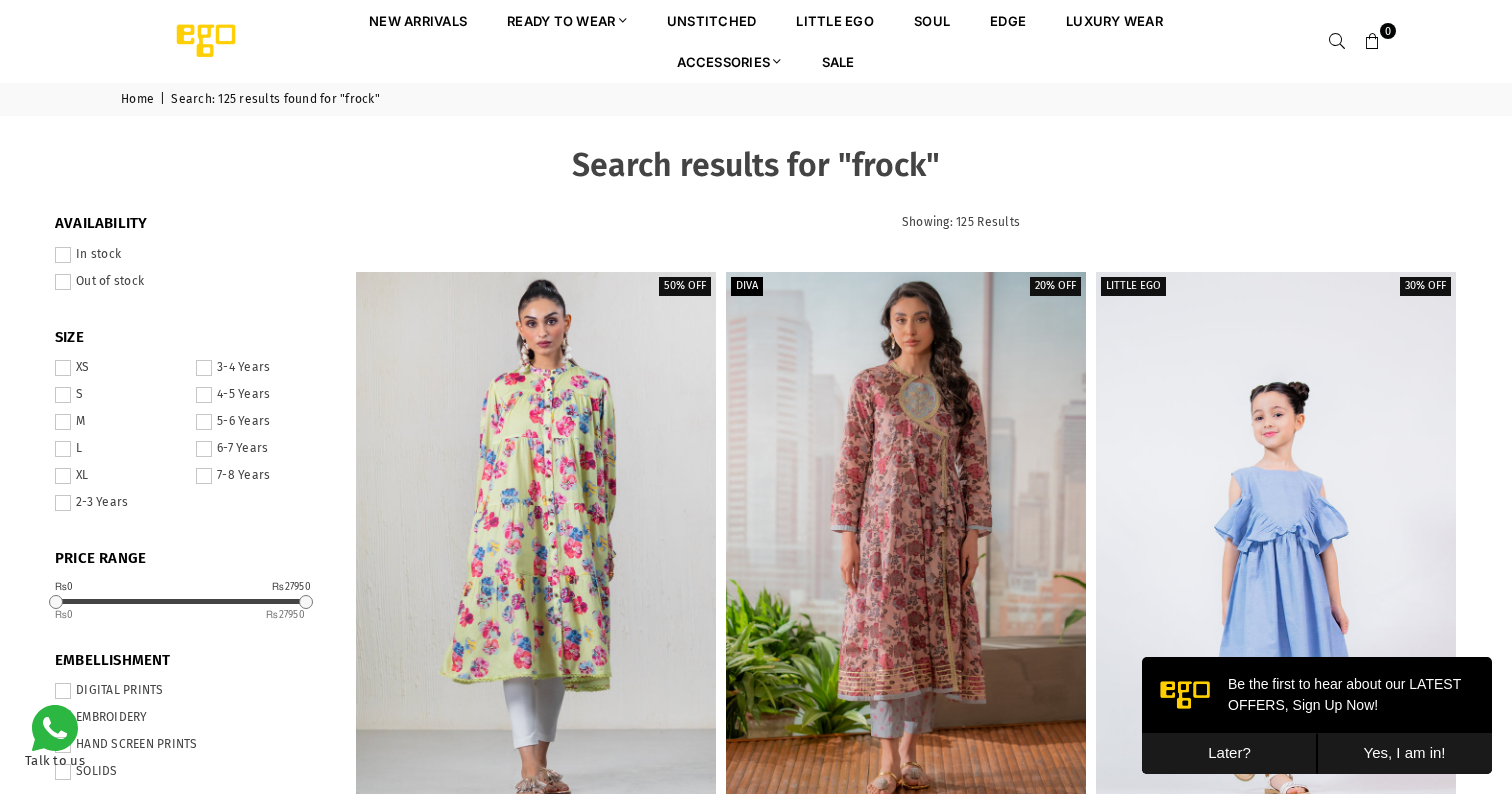 click at bounding box center (1337, 42) 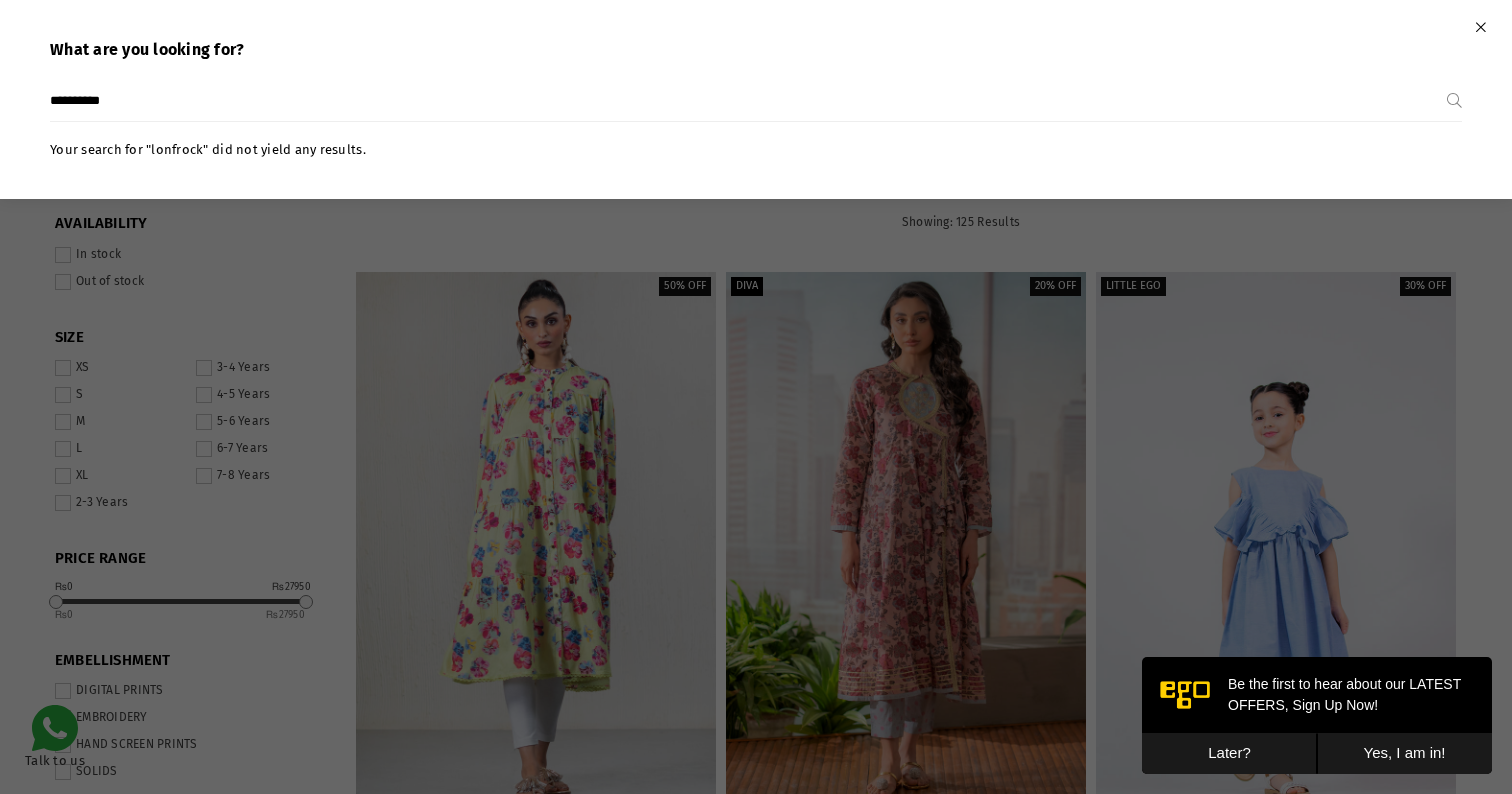 type on "**********" 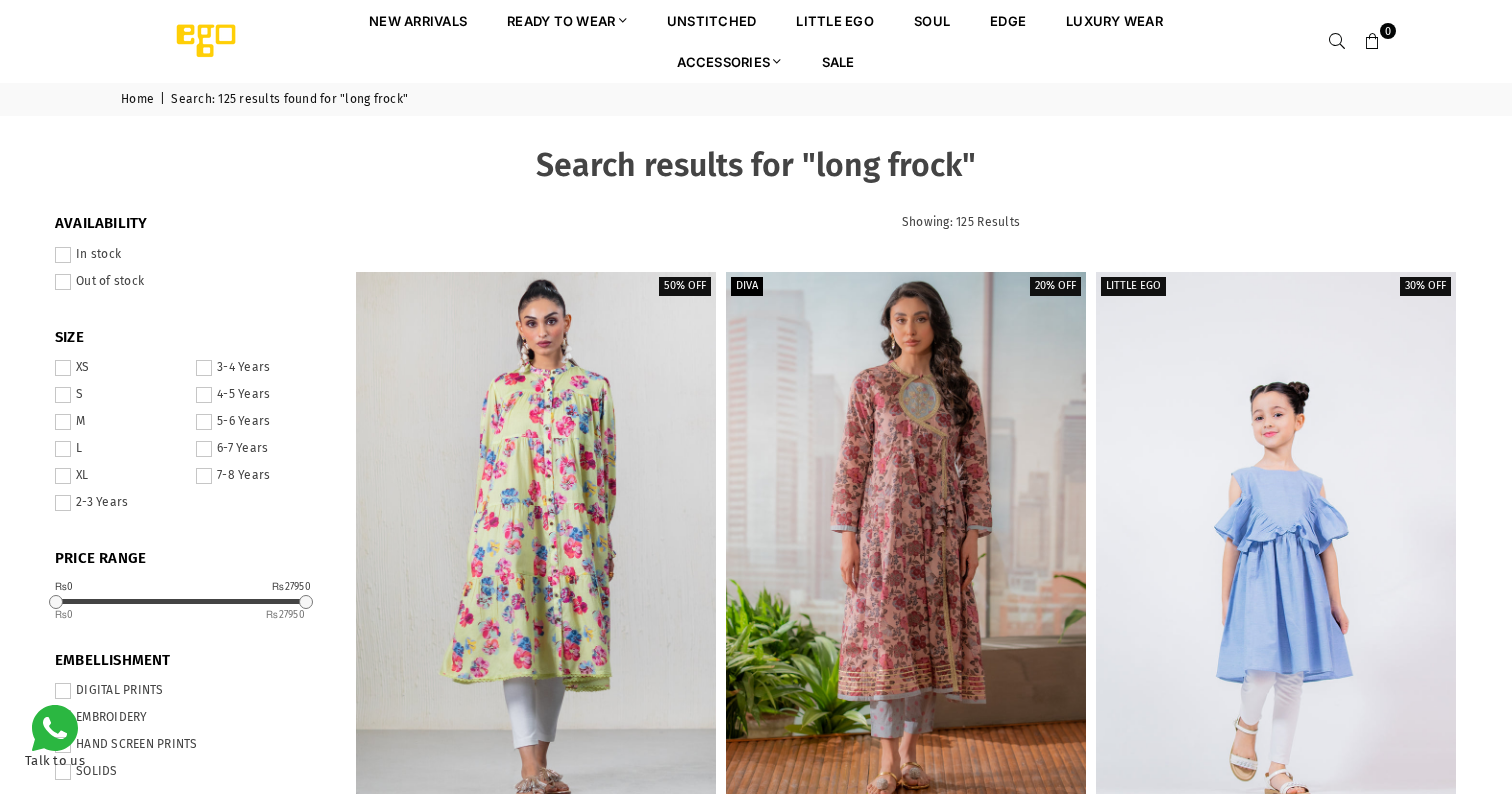 scroll, scrollTop: 0, scrollLeft: 0, axis: both 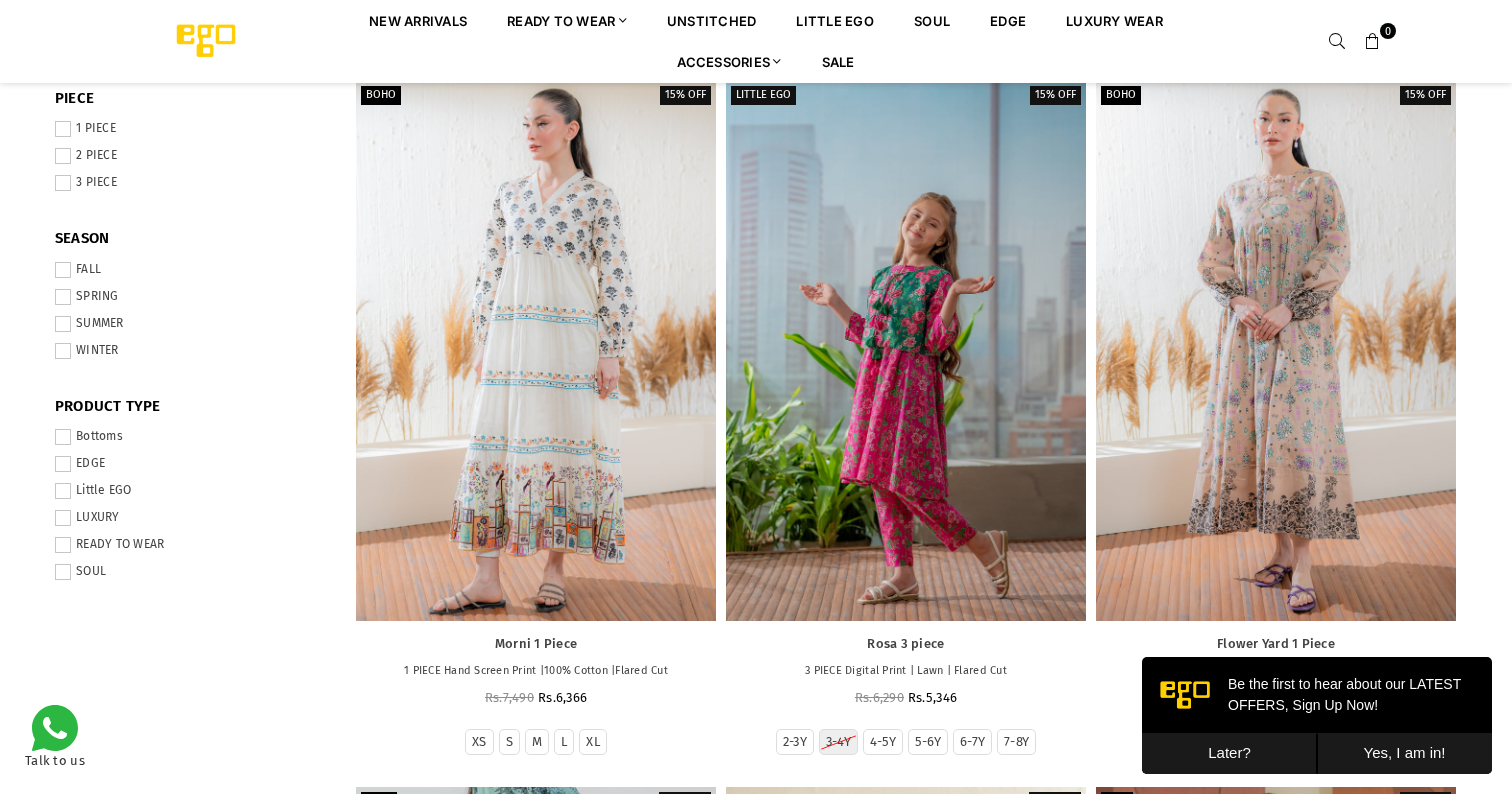 click on "Later?" at bounding box center [1229, 753] 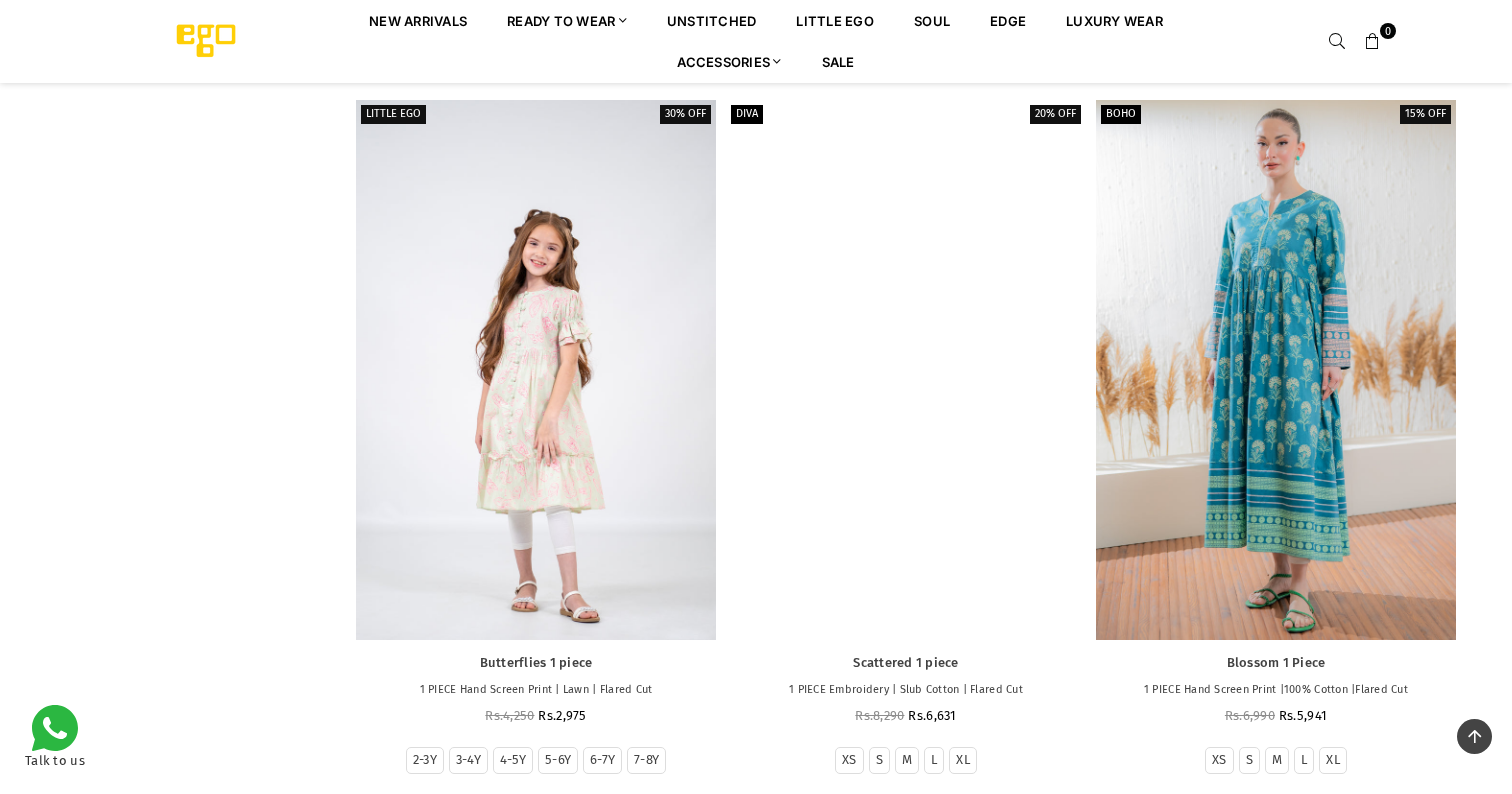 scroll, scrollTop: 7955, scrollLeft: 0, axis: vertical 